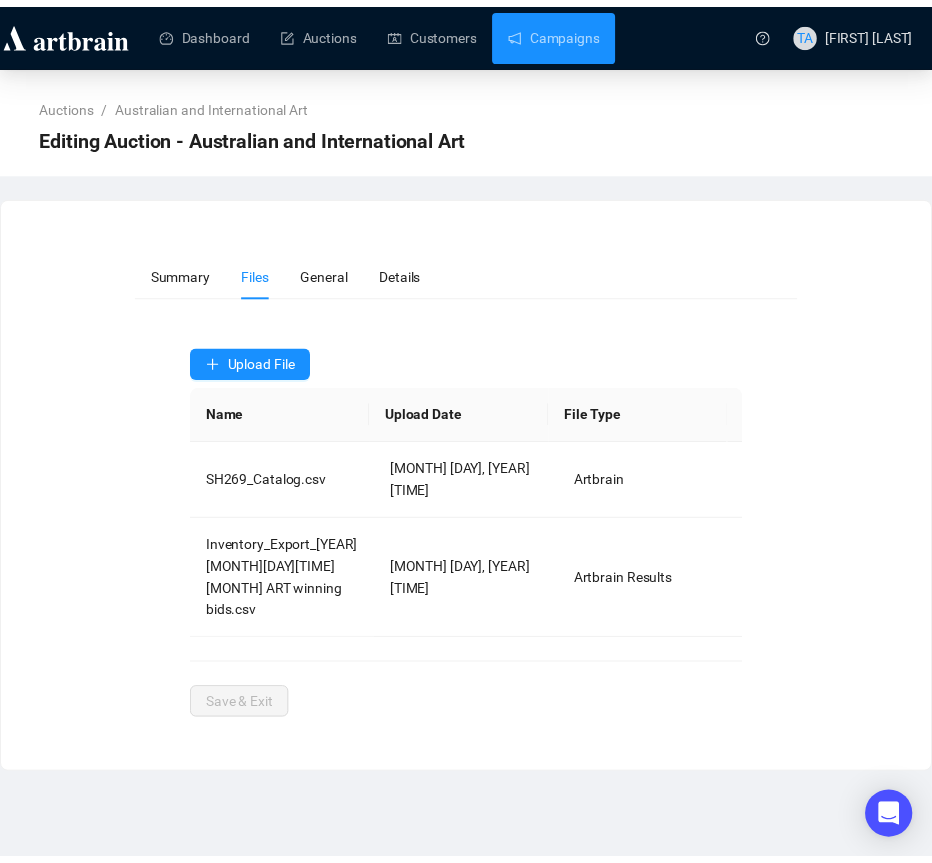 scroll, scrollTop: 0, scrollLeft: 0, axis: both 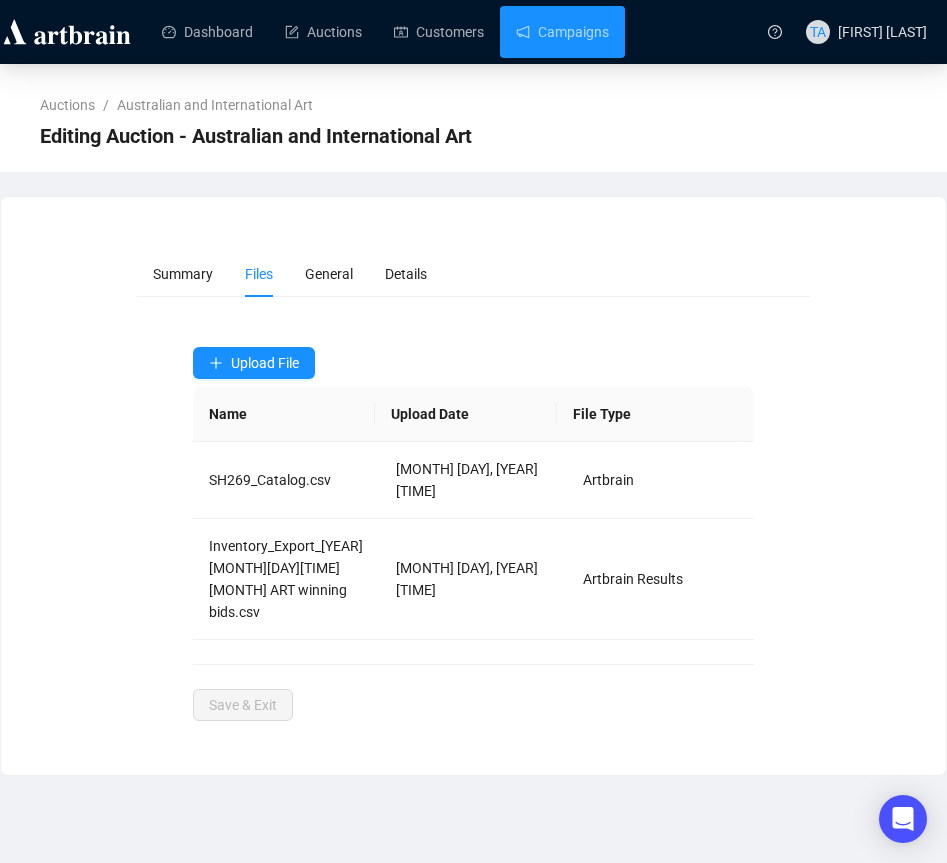 click on "Campaigns" at bounding box center (562, 32) 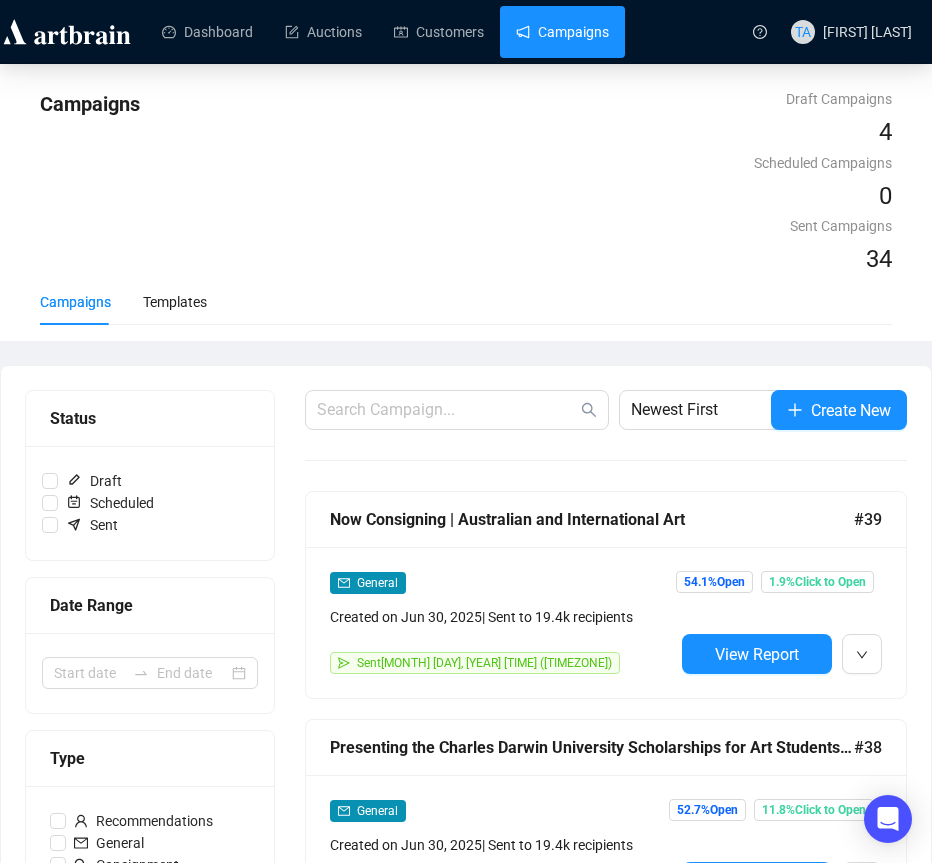 scroll, scrollTop: 100, scrollLeft: 0, axis: vertical 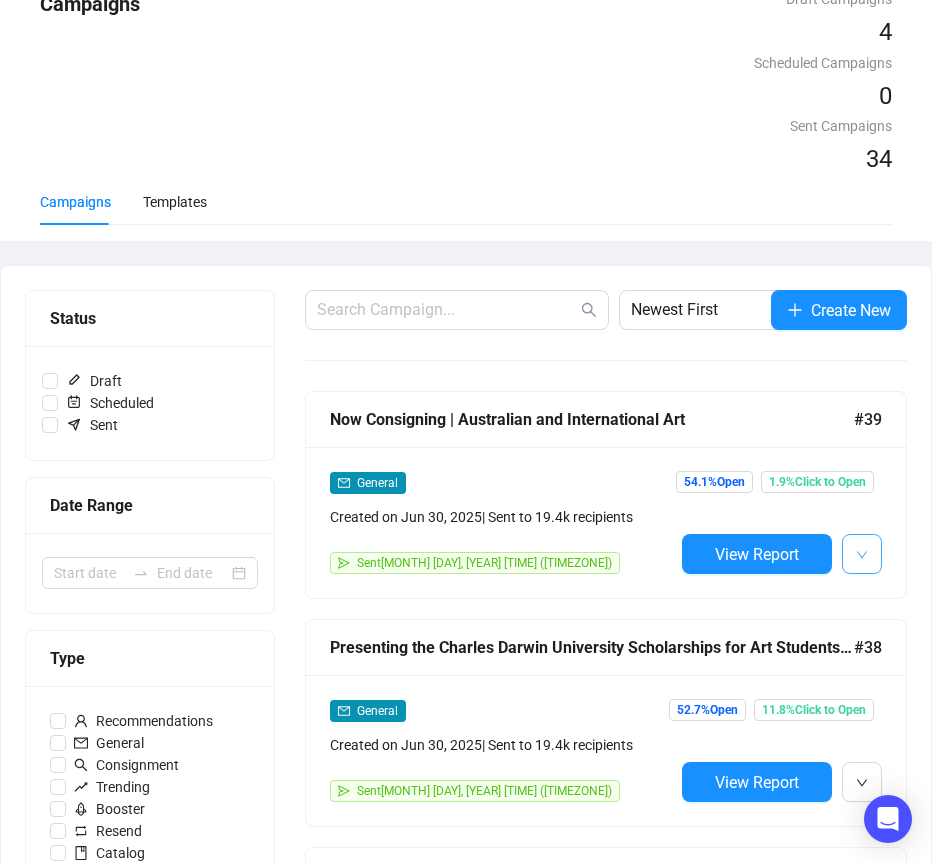 click at bounding box center [862, 554] 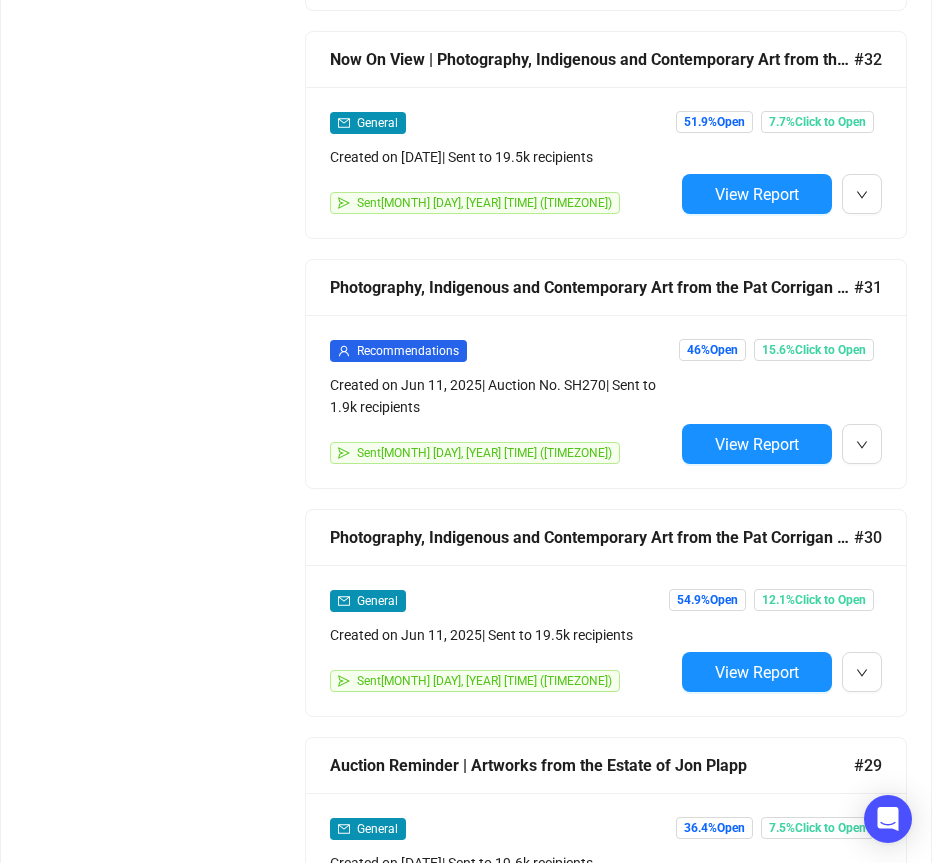 scroll, scrollTop: 2000, scrollLeft: 0, axis: vertical 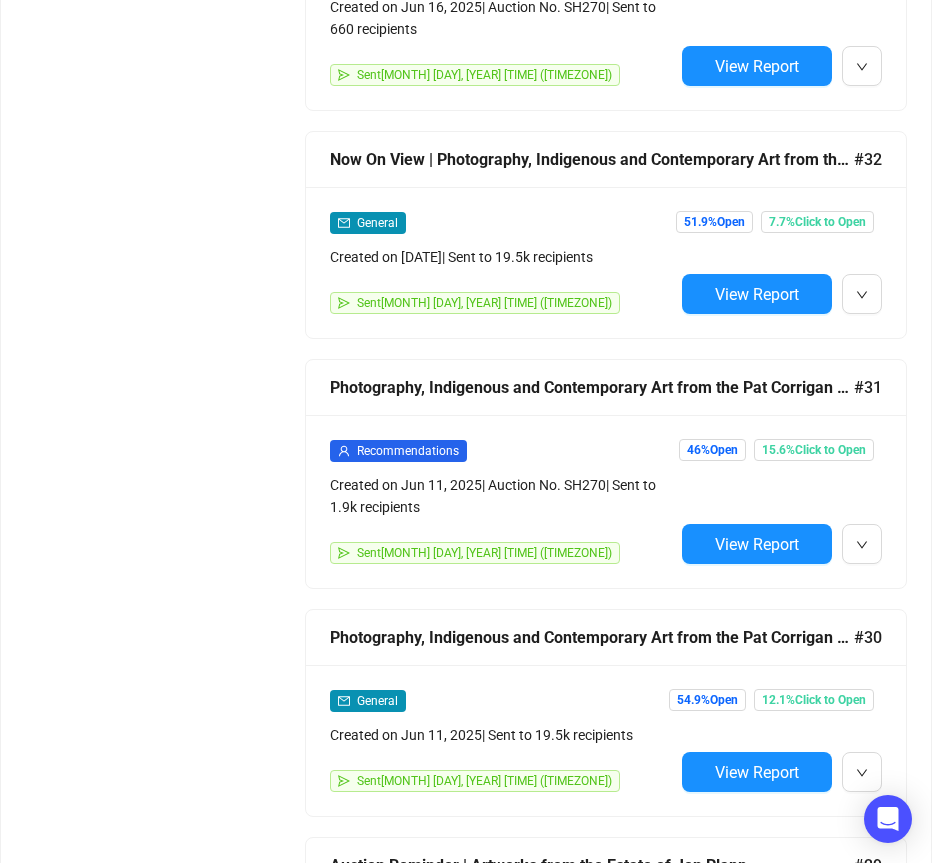 click on "Sent  [MONTH] [DAY], [YEAR] [TIME] ([TIMEZONE])" at bounding box center [484, 553] 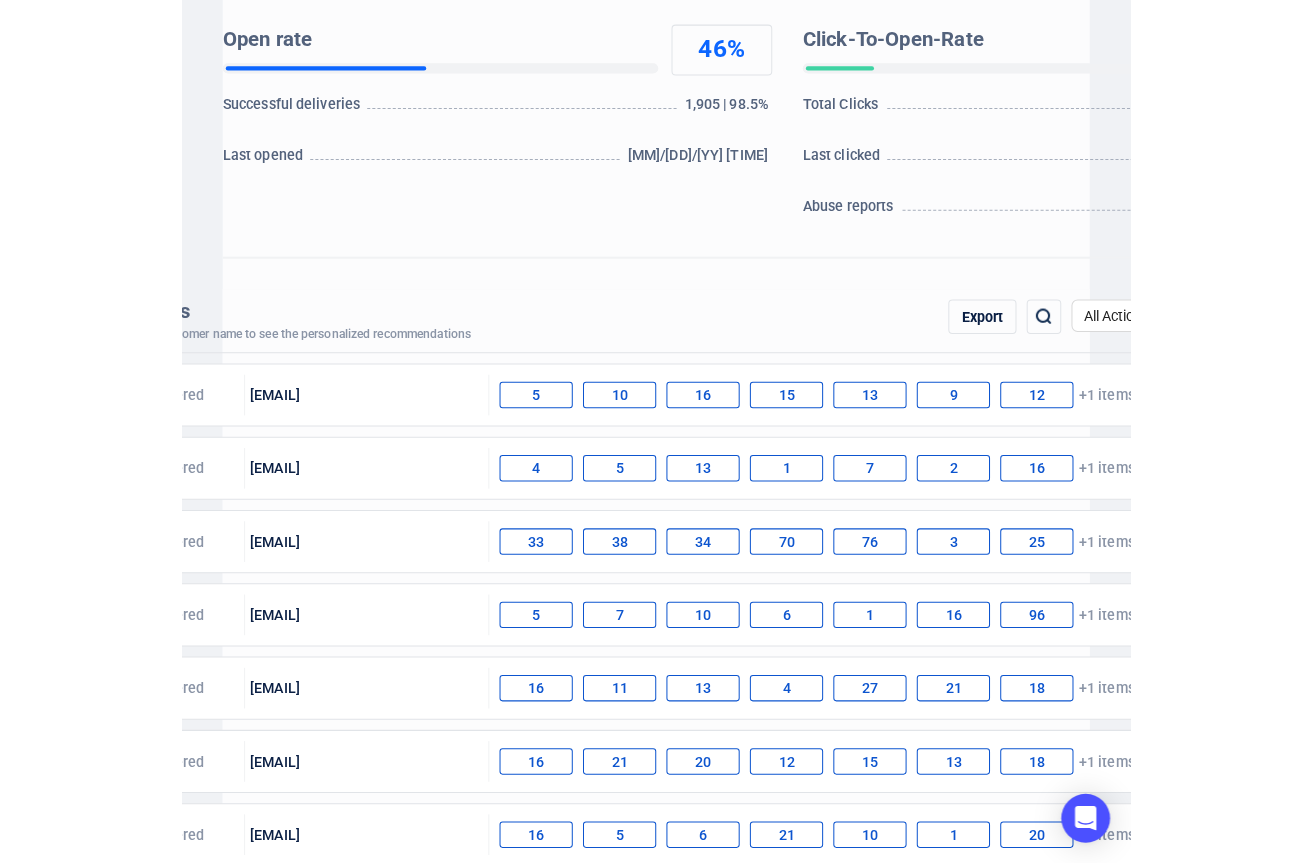 scroll, scrollTop: 363, scrollLeft: 0, axis: vertical 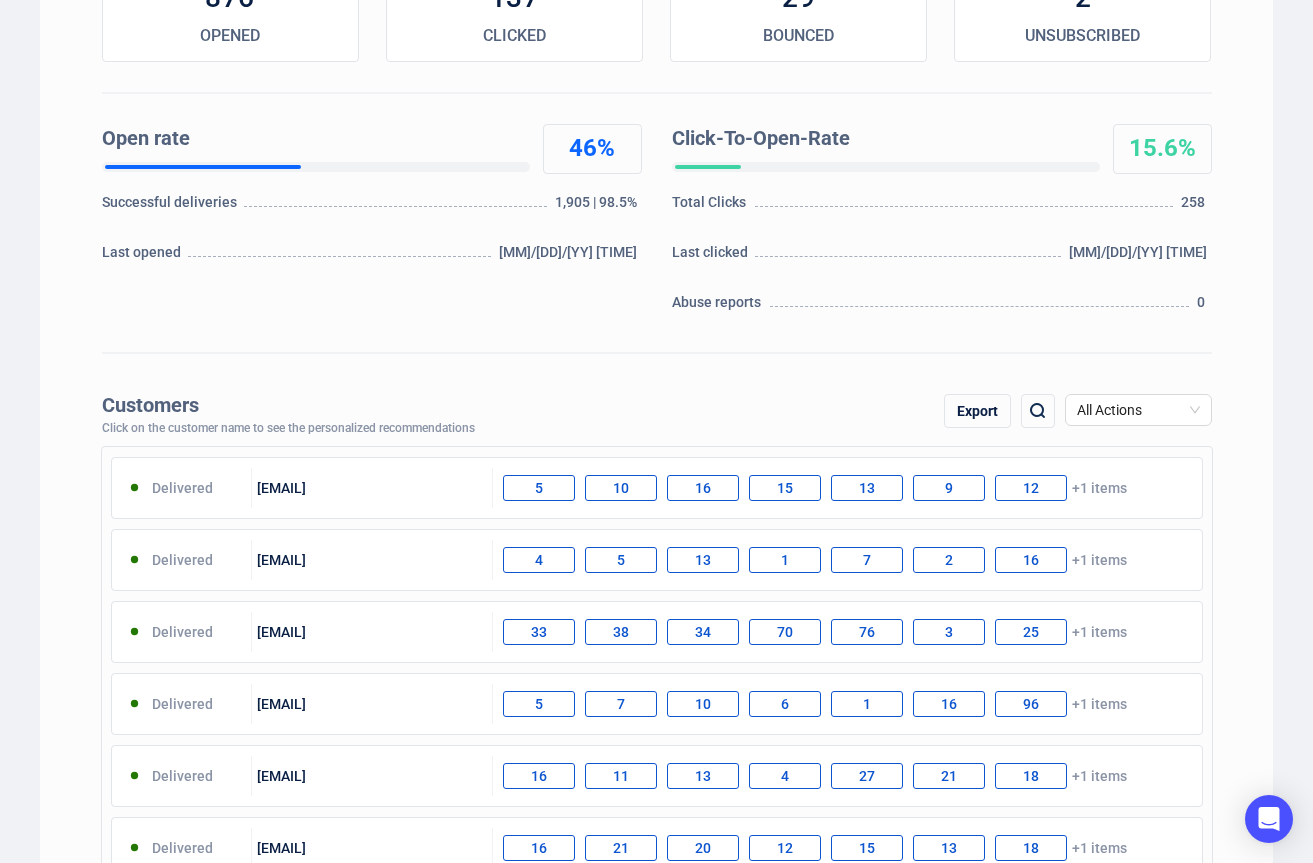 click on "Photography, Indigenous and Contemporary Art from the Pat Corrigan Collection Campaign Dear {{firstname}}, we curated a list of recommended lots from our Photography, Indigenous and Contemporary Art from the Pat Corrigan Collection Categories: Shapiro 1,934 RECIPIENTS Sent Created by: [NAME] | at [DAY], [MONTH] [DAY], [YEAR] 876 OPENED 137 CLICKED 29 BOUNCED 2 UNSUBSCRIBED Open rate 46% Successful deliveries 1,905 | 98.5% Last opened [MM]/[DD]/[YY] [TIME] Click-To-Open-Rate 15.6% Total Clicks 258 Last clicked [MM]/[DD]/[YY] [TIME] Abuse reports 0 Customers Click on the customer name to see the personalized recommendations Export All Actions
Delivered [EMAIL] 5 10 16 15 13 9 12 +1 items
Delivered [EMAIL] 4 5 13 1 7 2 16 +1 items
Delivered [EMAIL] 33 38 34 70 76 3 25 +1 items
Delivered [EMAIL] 5 7 10 6 1 16 96 +1 items
Delivered [EMAIL] 16 11 13 4 27 21 18 +1 items
Delivered 16 21 20 12 15" at bounding box center (656, 874) 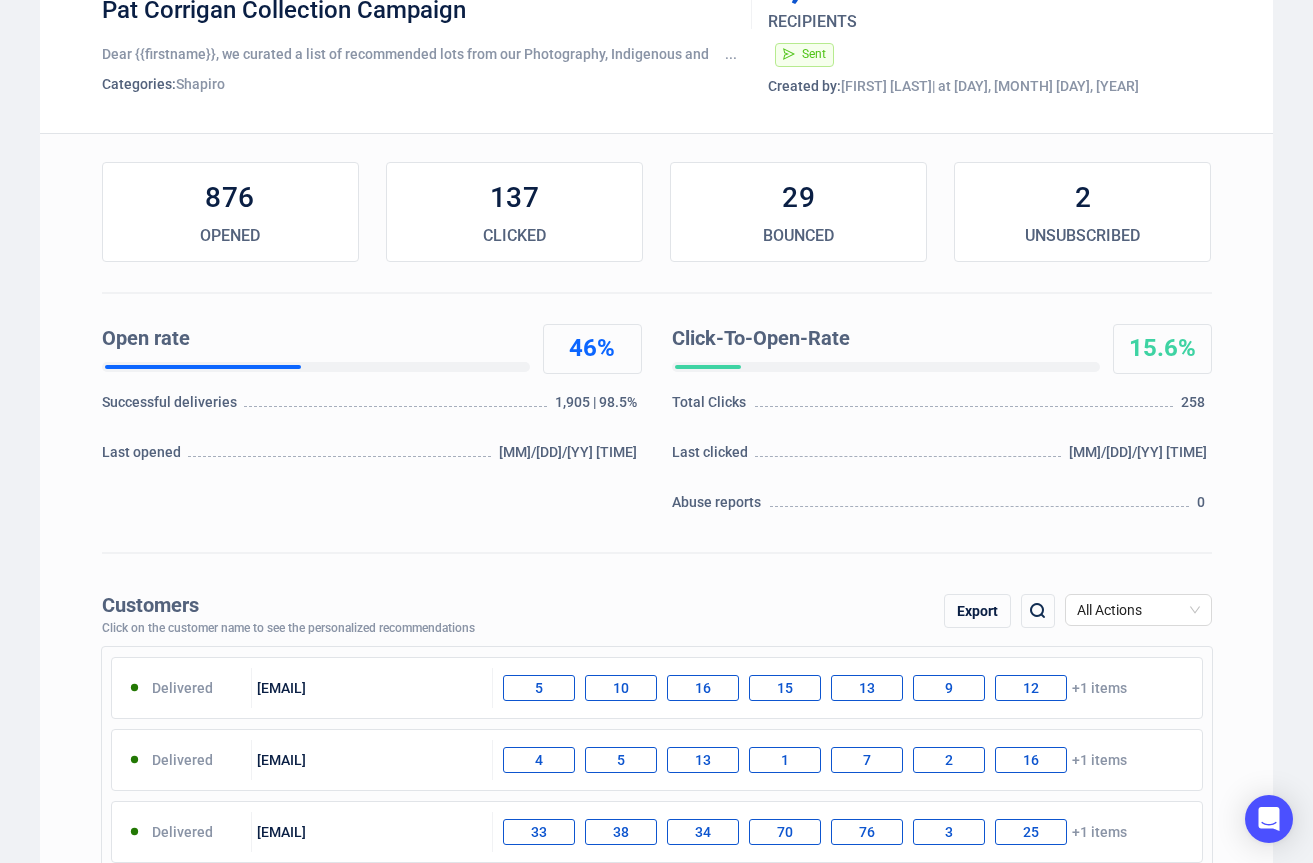 scroll, scrollTop: 0, scrollLeft: 0, axis: both 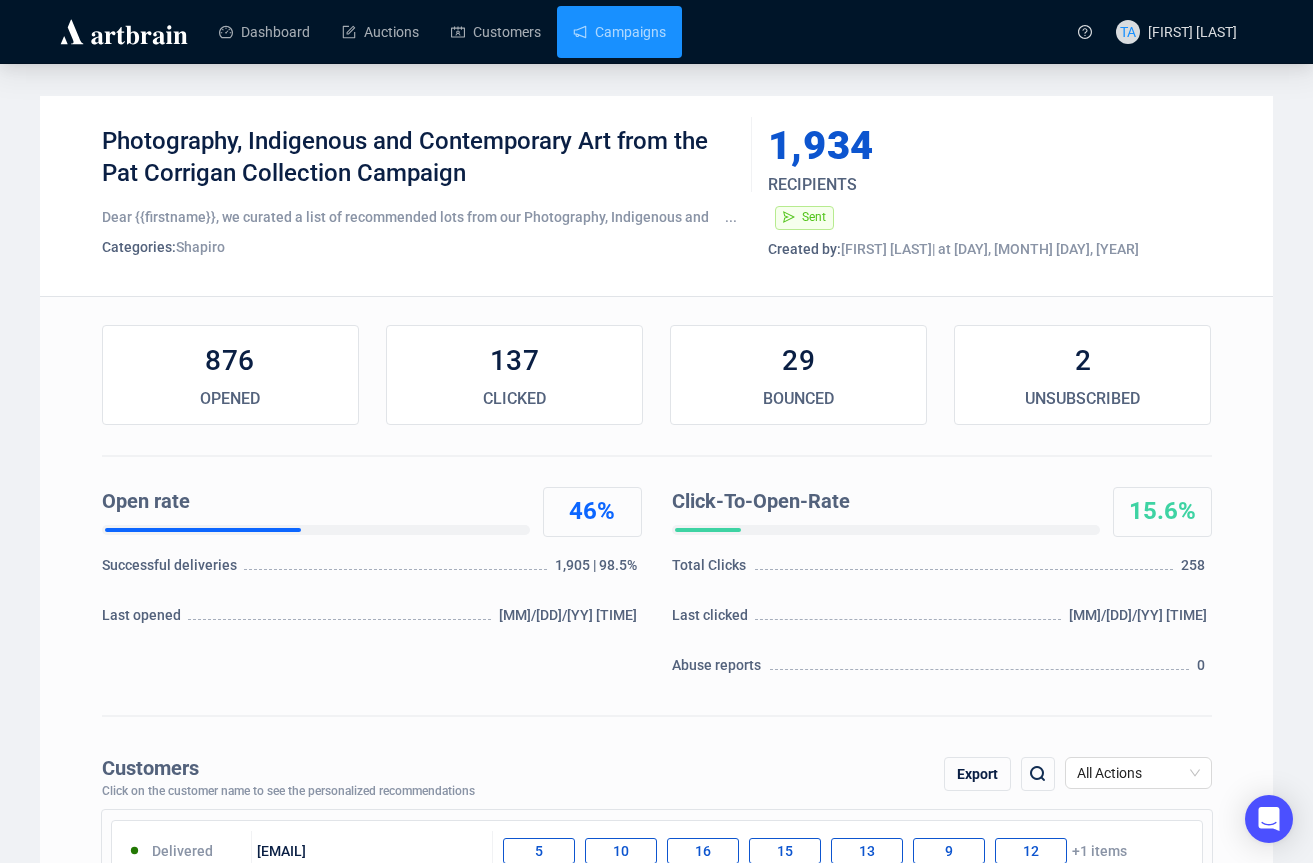 click on "Dear {{firstname}}, we curated a list of recommended lots from our Photography, Indigenous and Contemporary Art from the Pat Corrigan Collection" at bounding box center [419, 217] 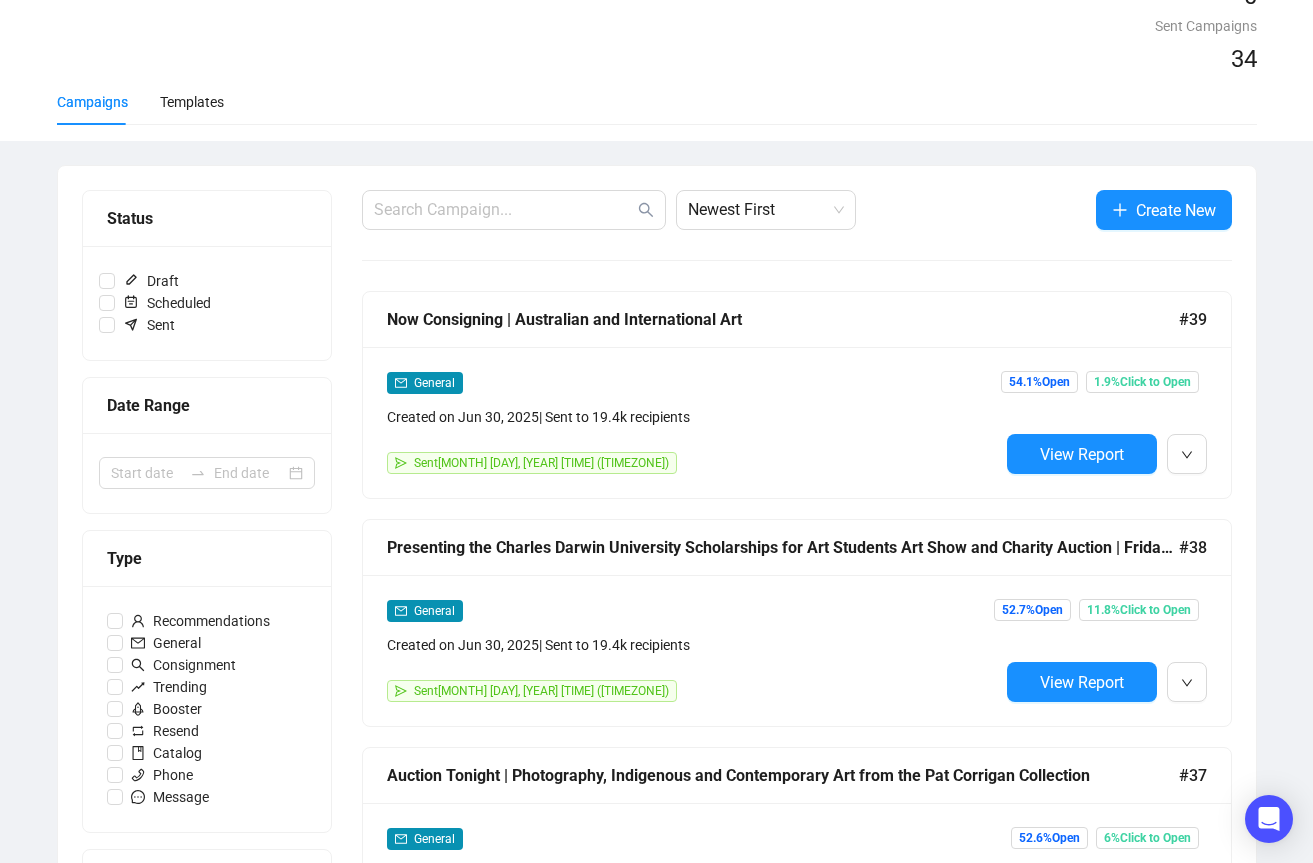 scroll, scrollTop: 0, scrollLeft: 0, axis: both 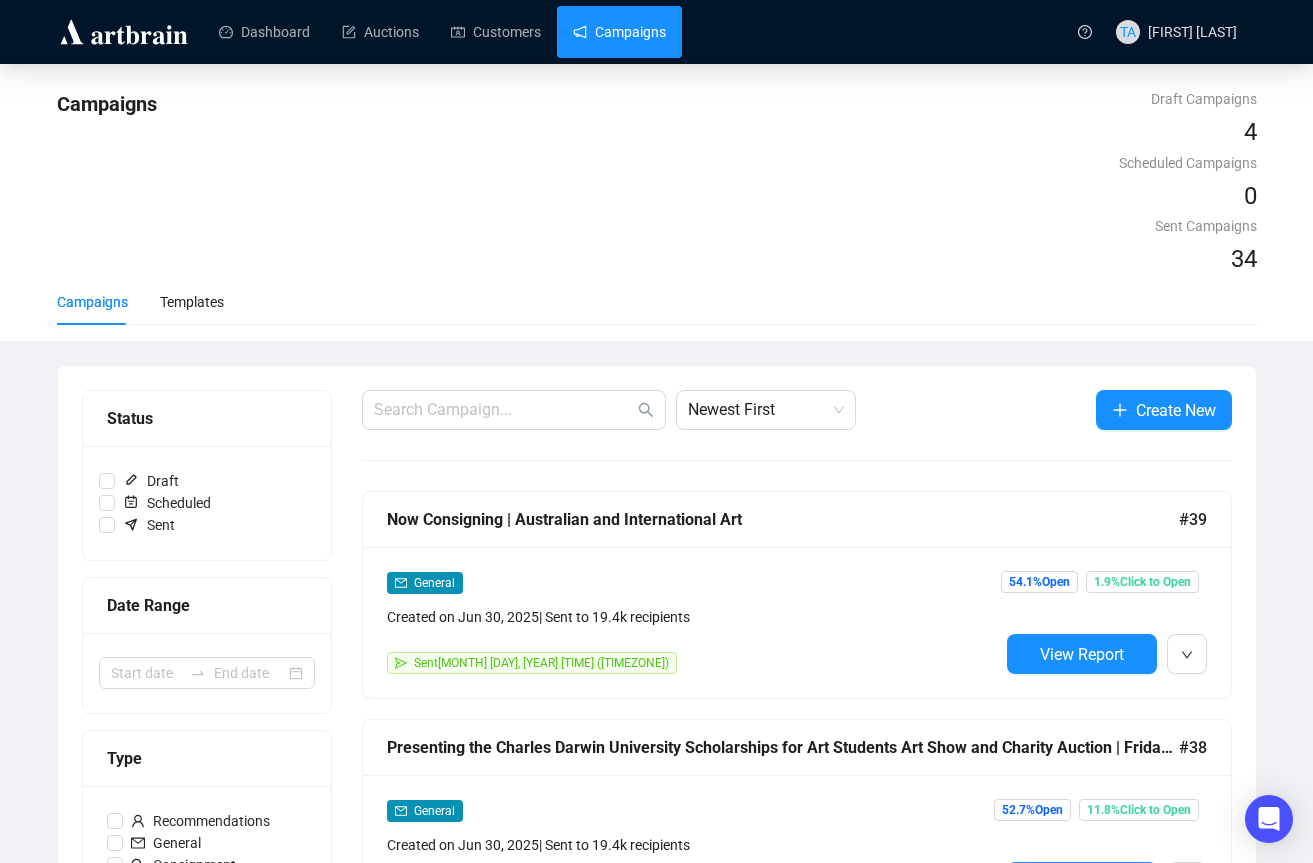 click on "Campaigns Templates" at bounding box center (657, 302) 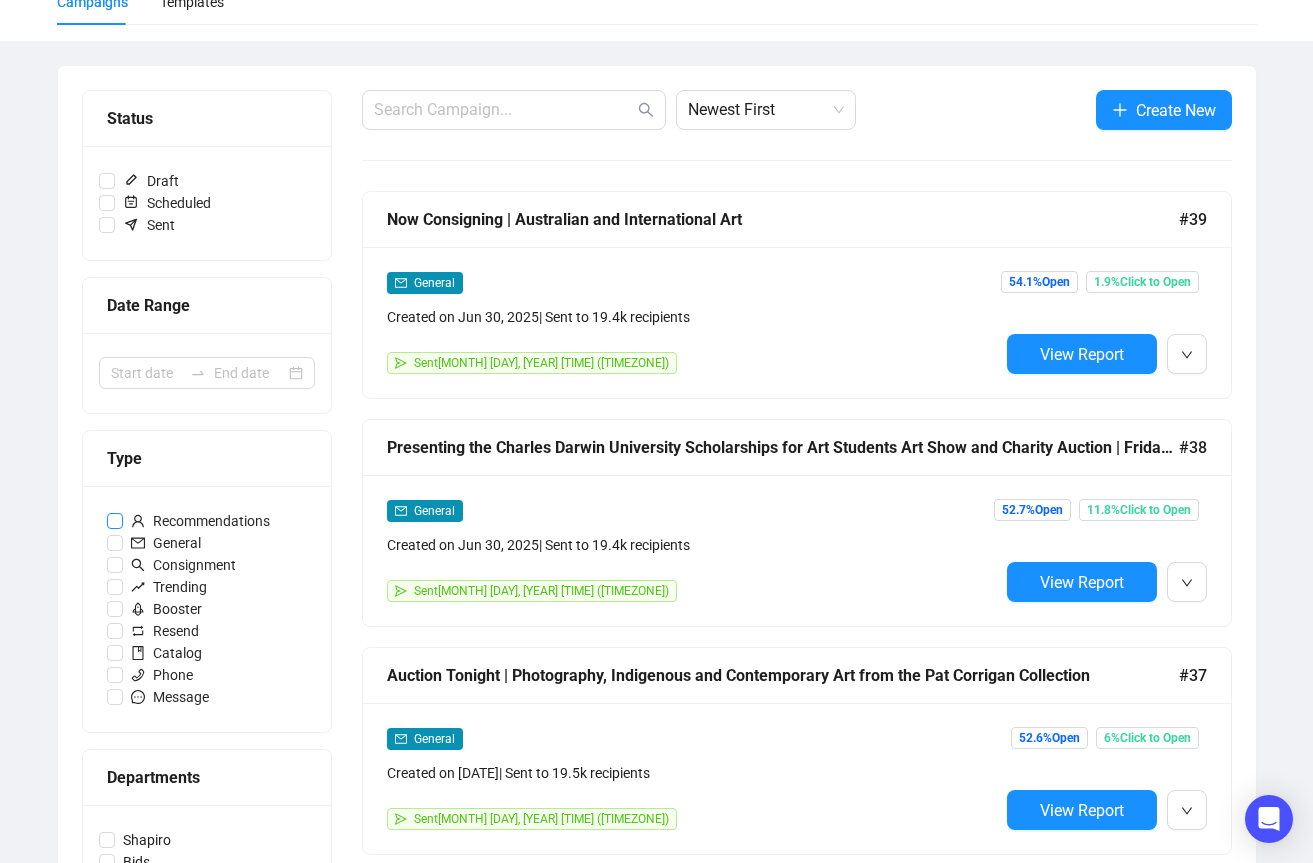 click on "Recommendations" at bounding box center (107, 181) 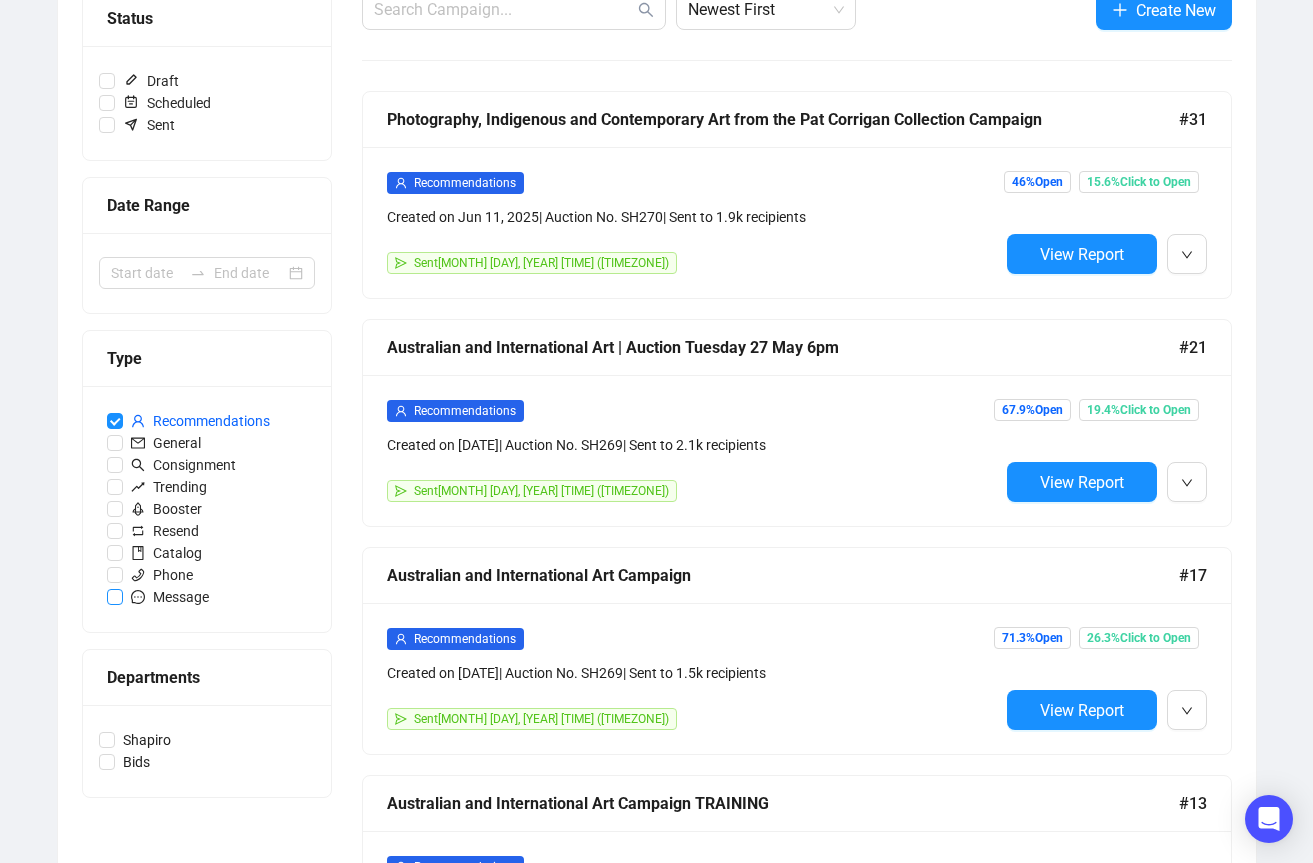 scroll, scrollTop: 434, scrollLeft: 0, axis: vertical 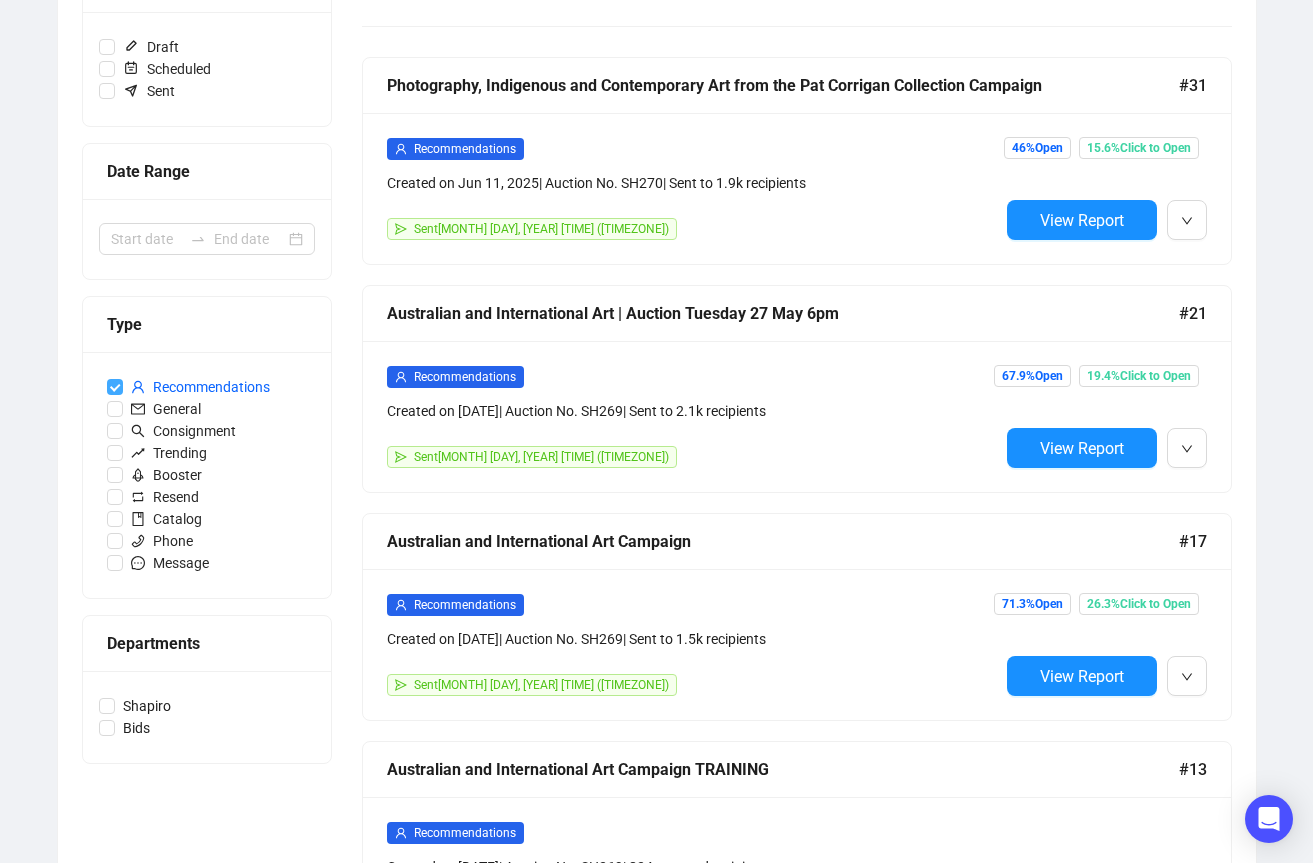 click on "Recommendations" at bounding box center [115, 387] 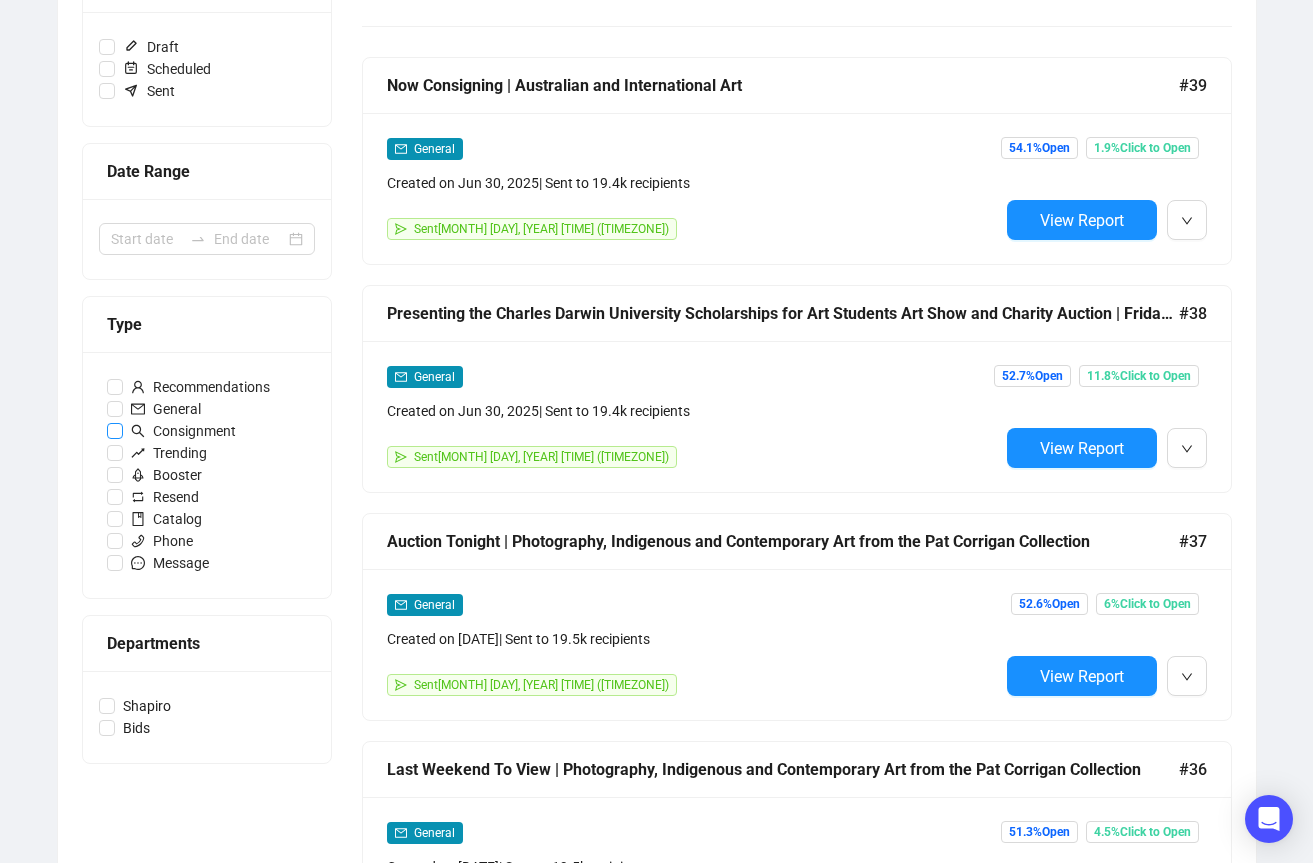 click on "Consignment" at bounding box center (107, 47) 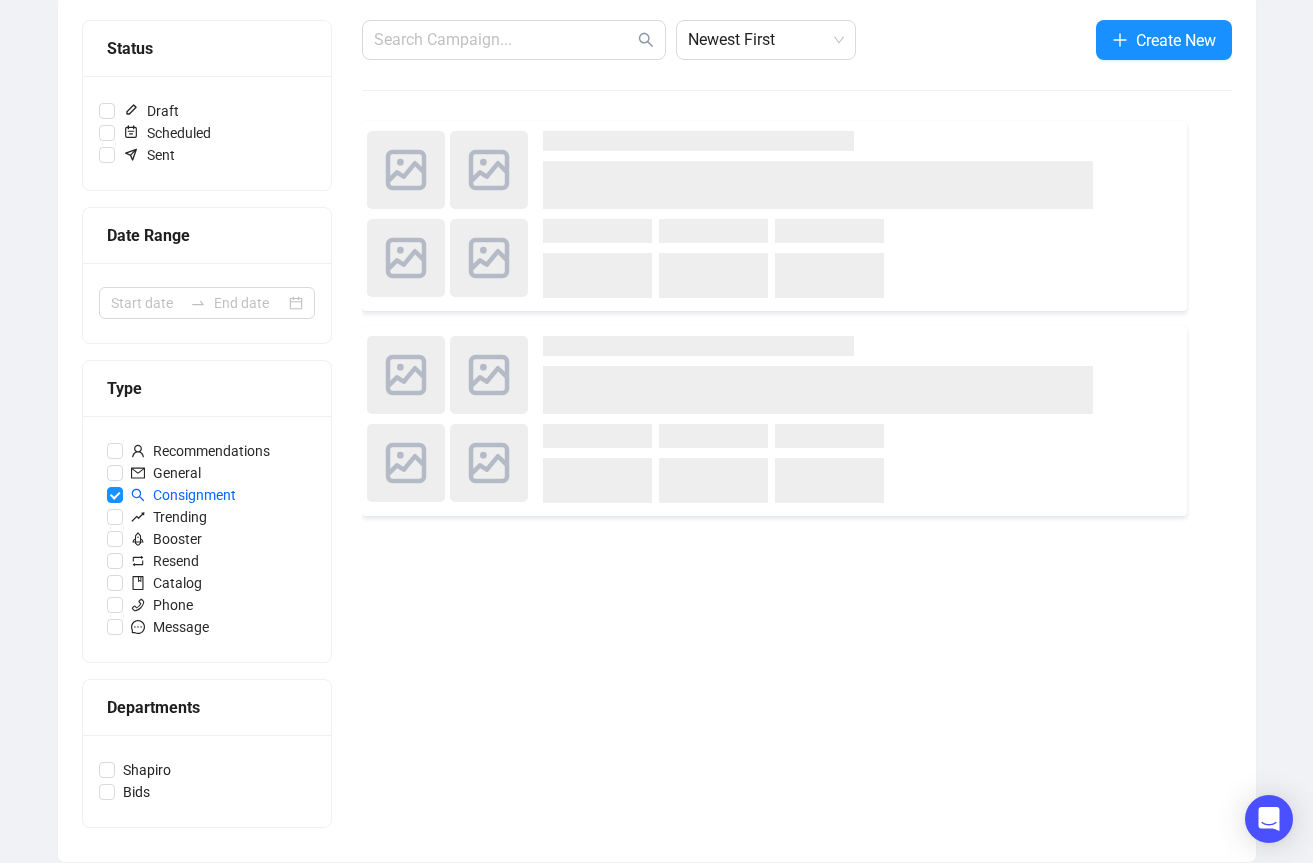 scroll, scrollTop: 243, scrollLeft: 0, axis: vertical 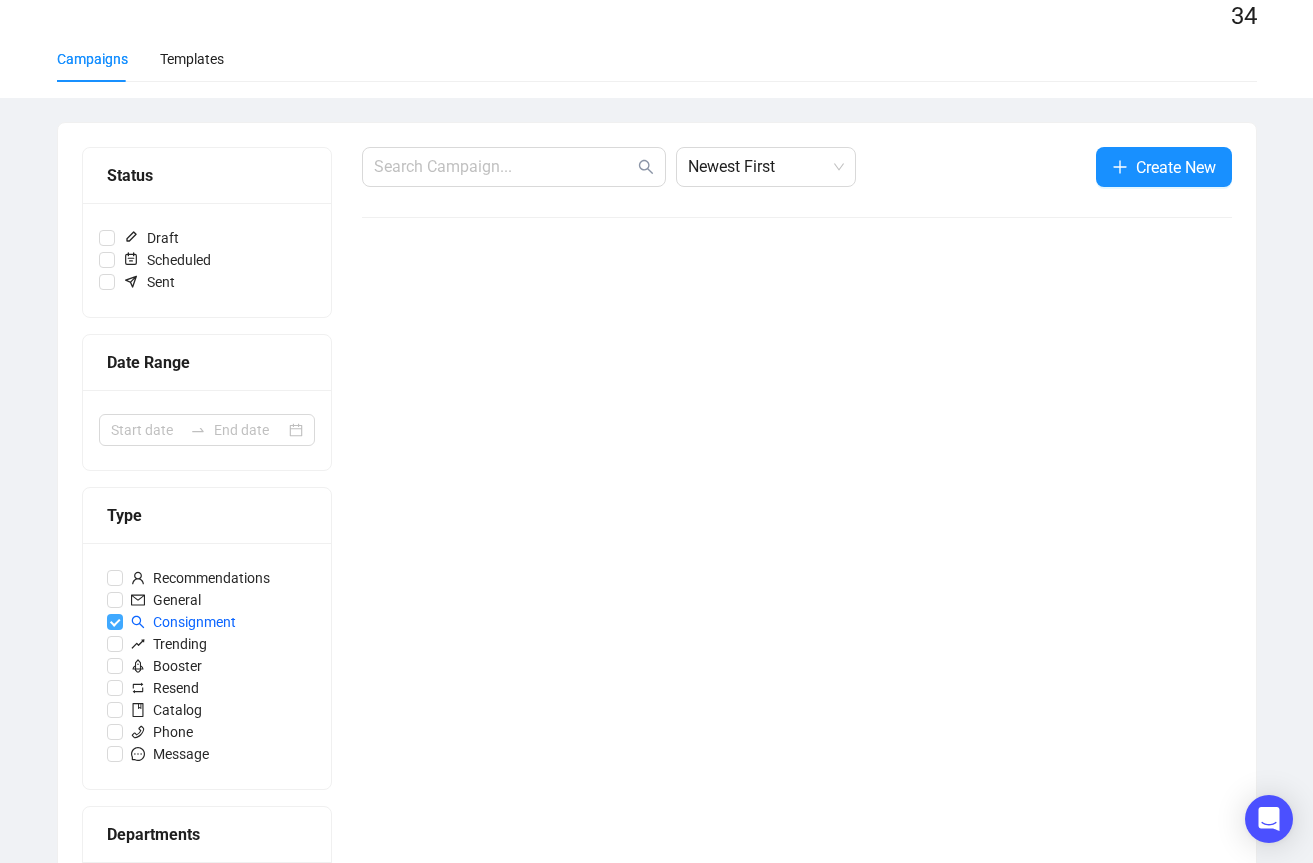 click on "Consignment" at bounding box center (115, 622) 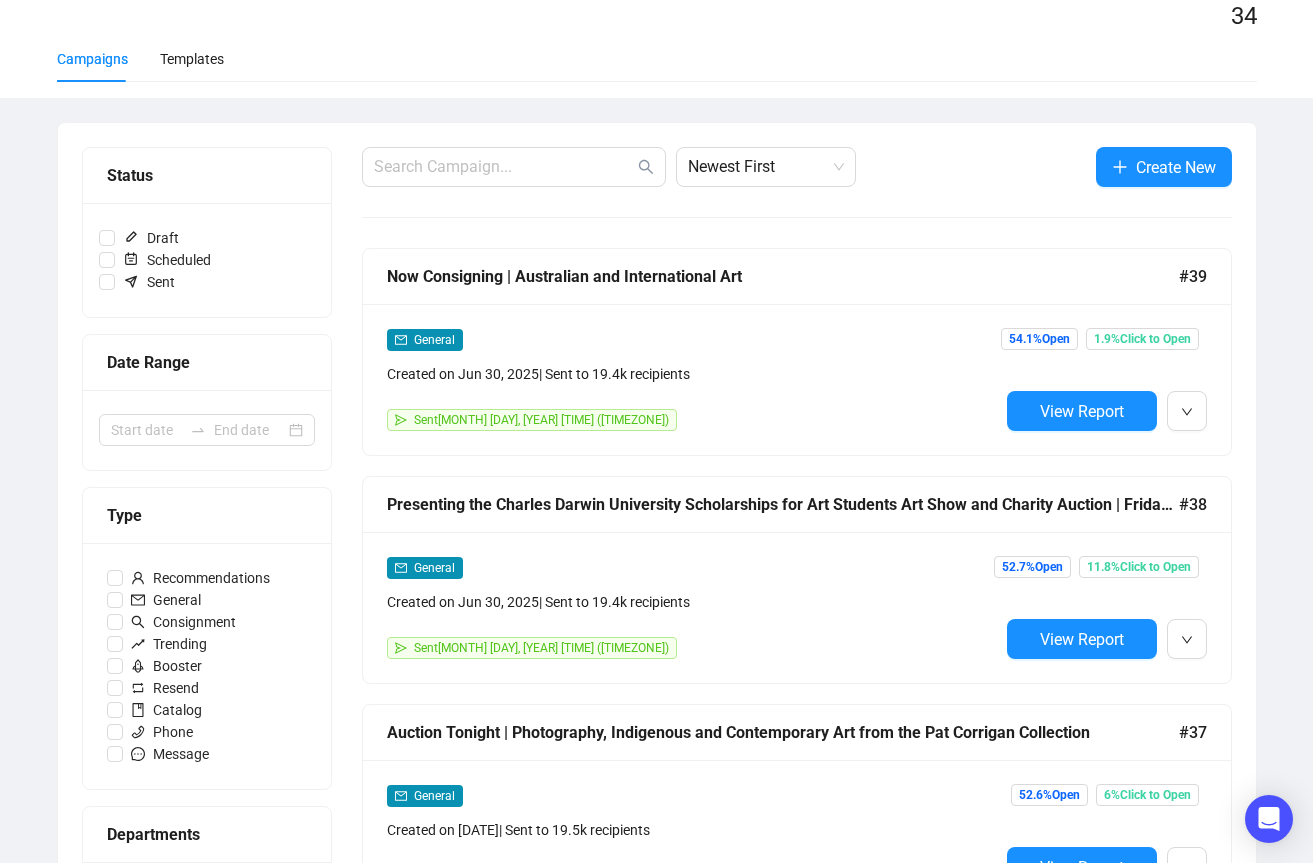 scroll, scrollTop: 434, scrollLeft: 0, axis: vertical 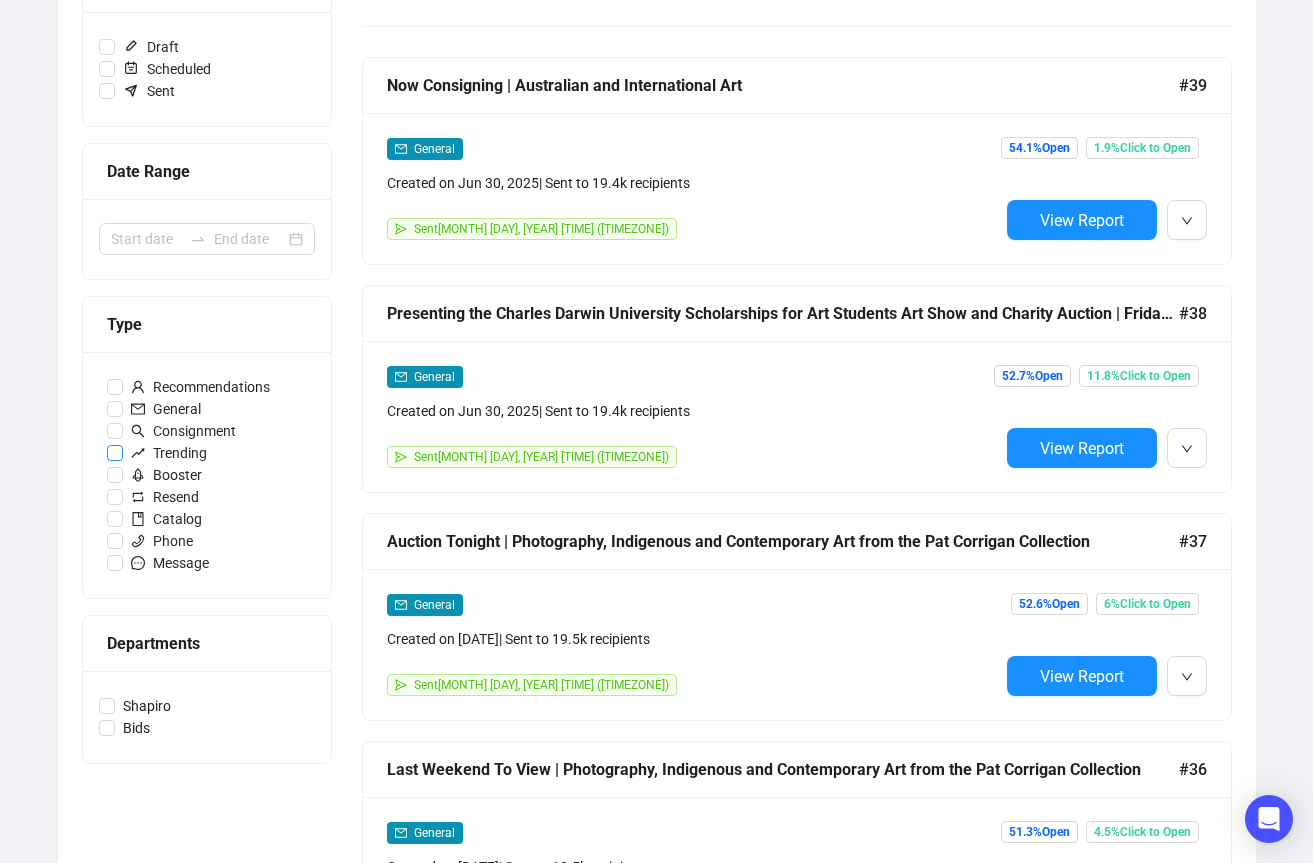 click on "Trending" at bounding box center (107, 47) 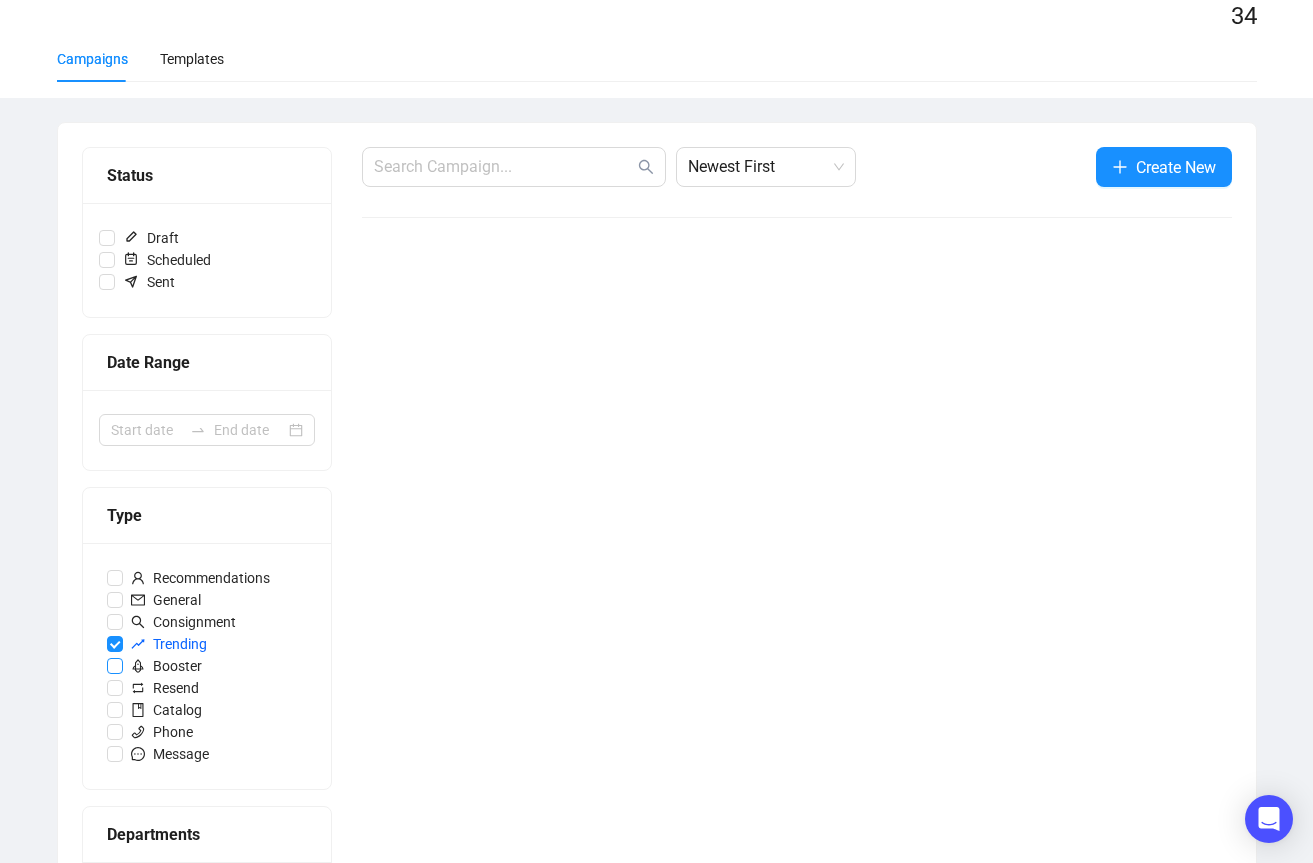 click on "Booster" at bounding box center (107, 238) 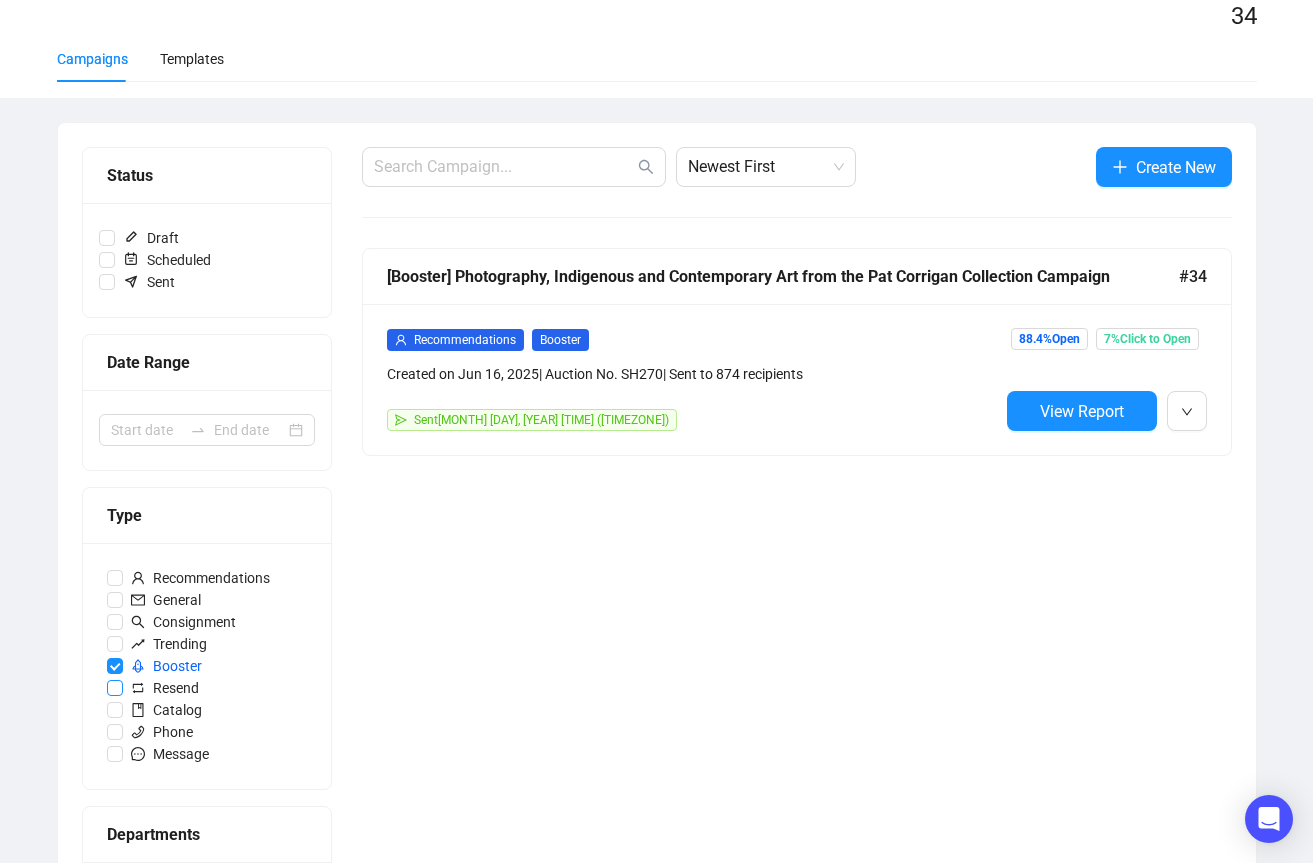 click on "Resend" at bounding box center (107, 238) 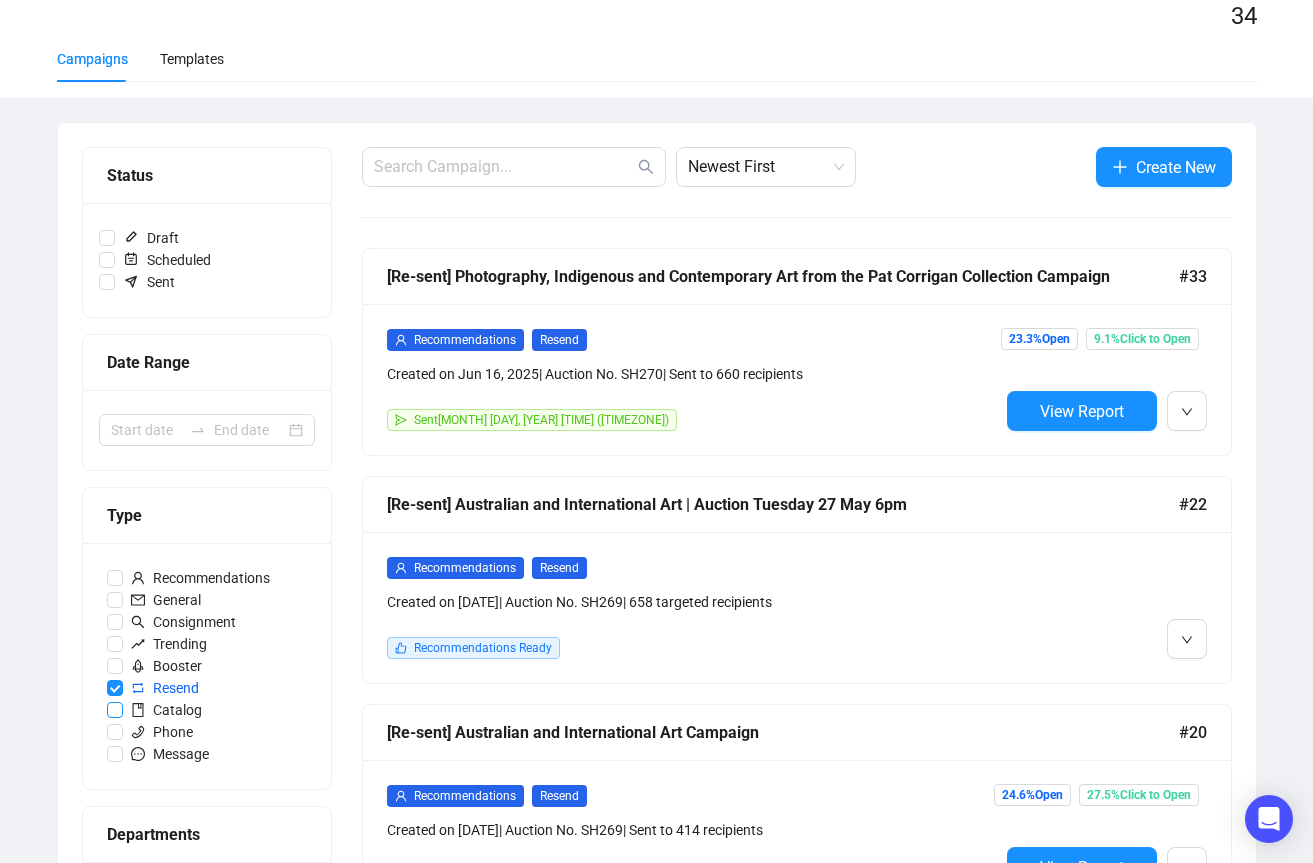 click on "Catalog" at bounding box center (107, 238) 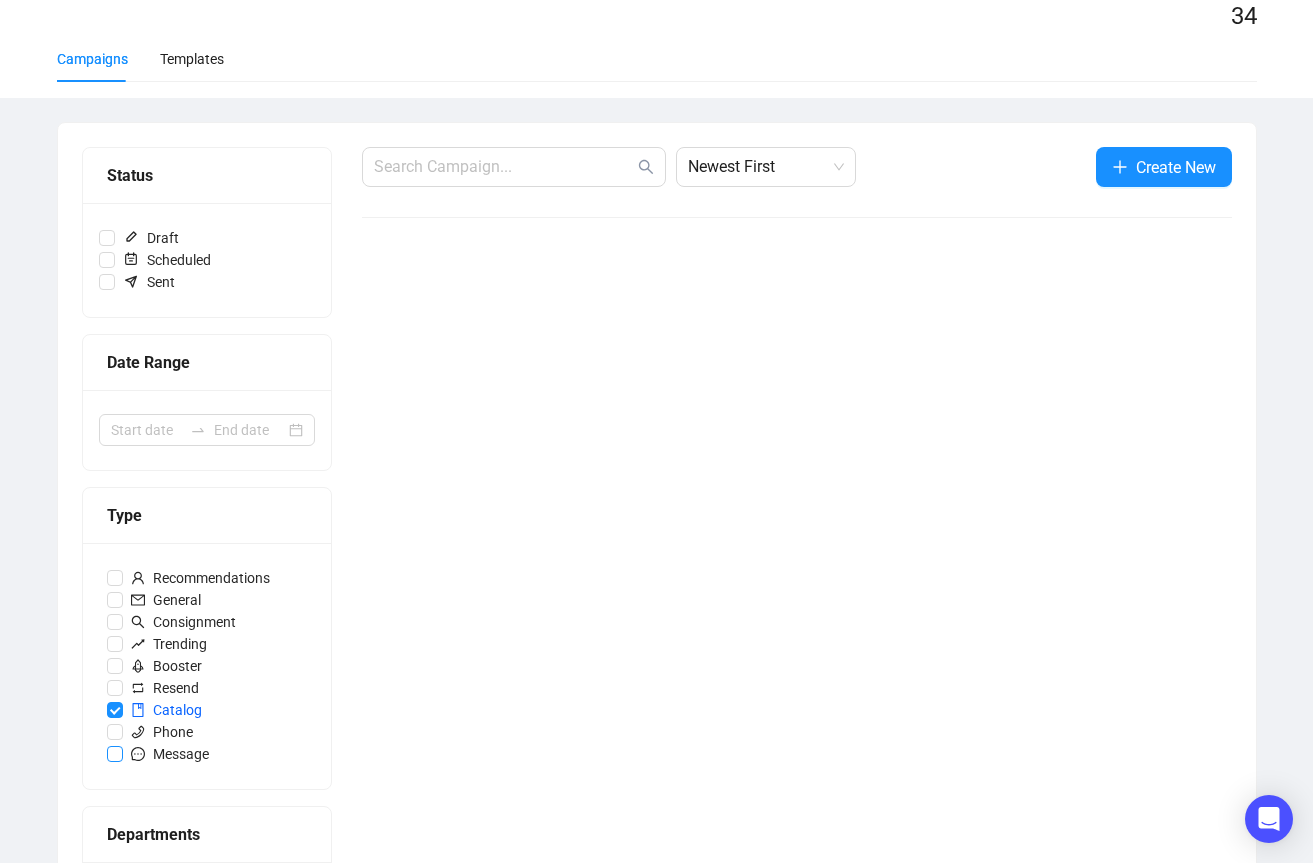 click on "Message" at bounding box center [107, 238] 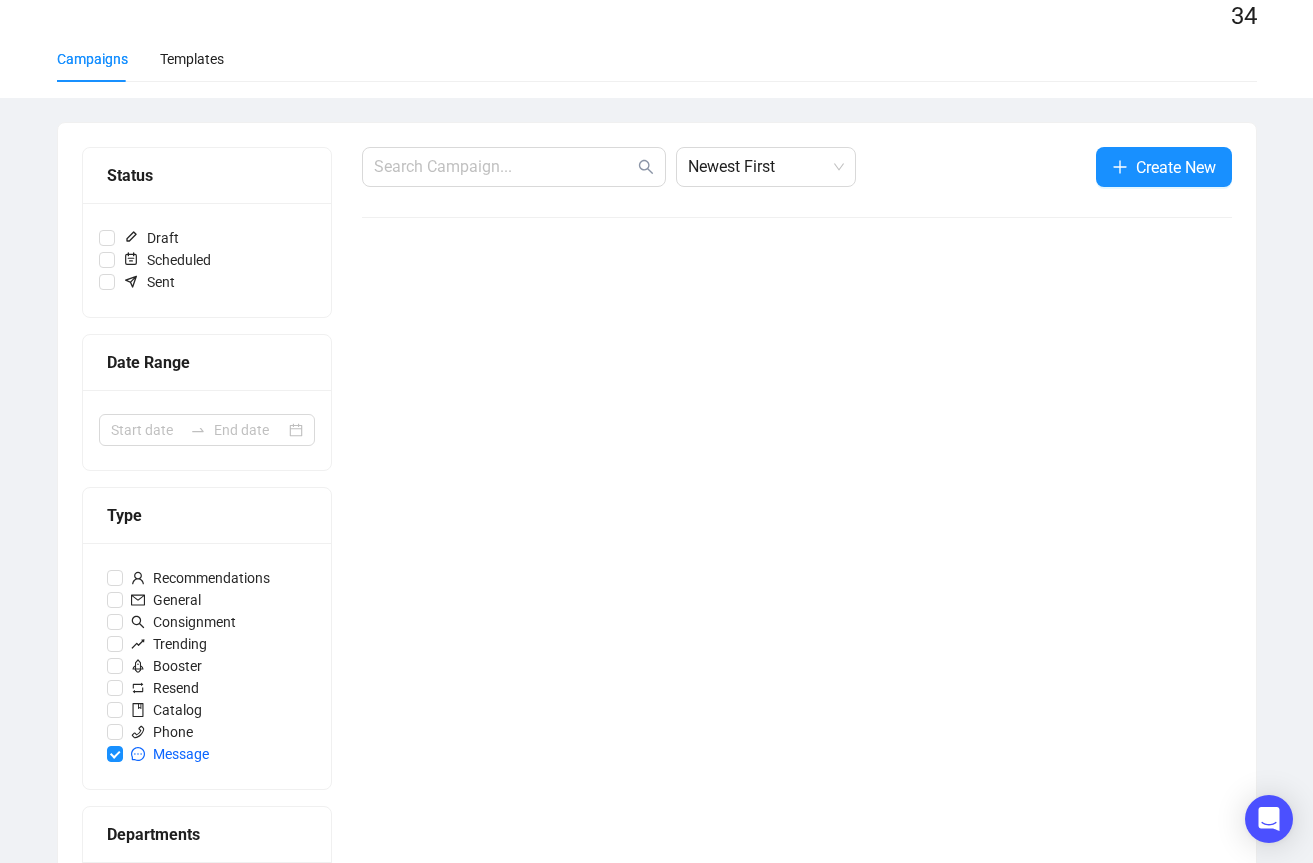 click on "Bids" at bounding box center [107, 238] 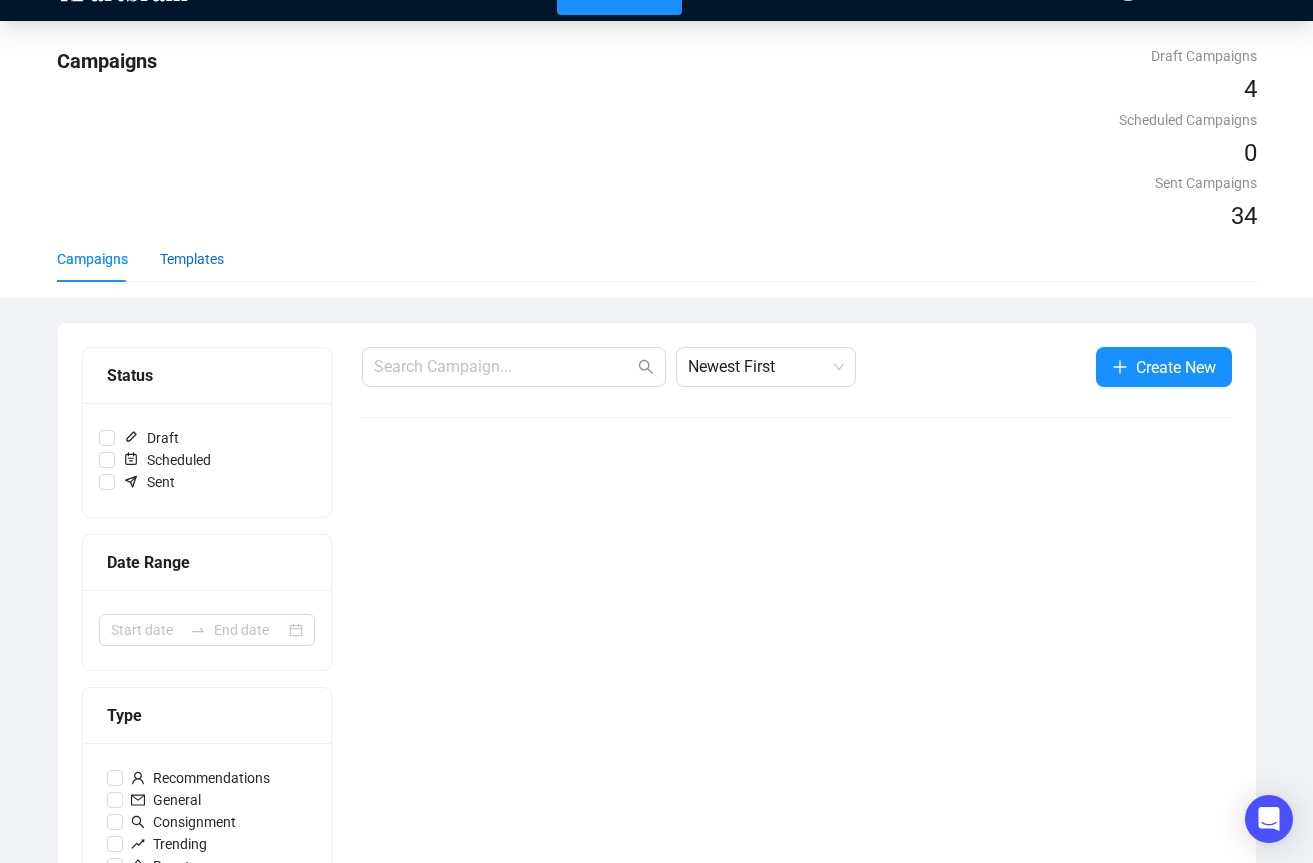 click on "Templates" at bounding box center [192, 259] 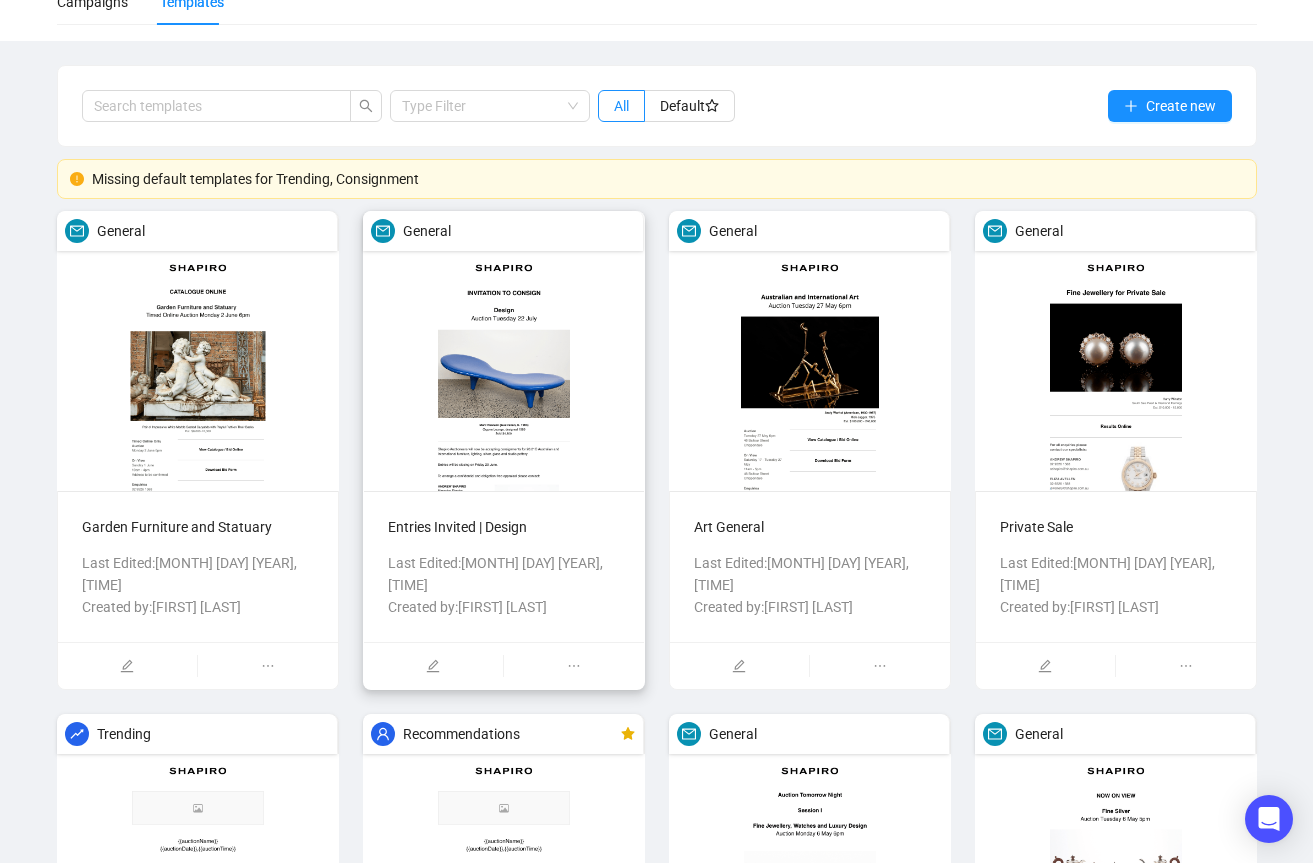 scroll, scrollTop: 500, scrollLeft: 0, axis: vertical 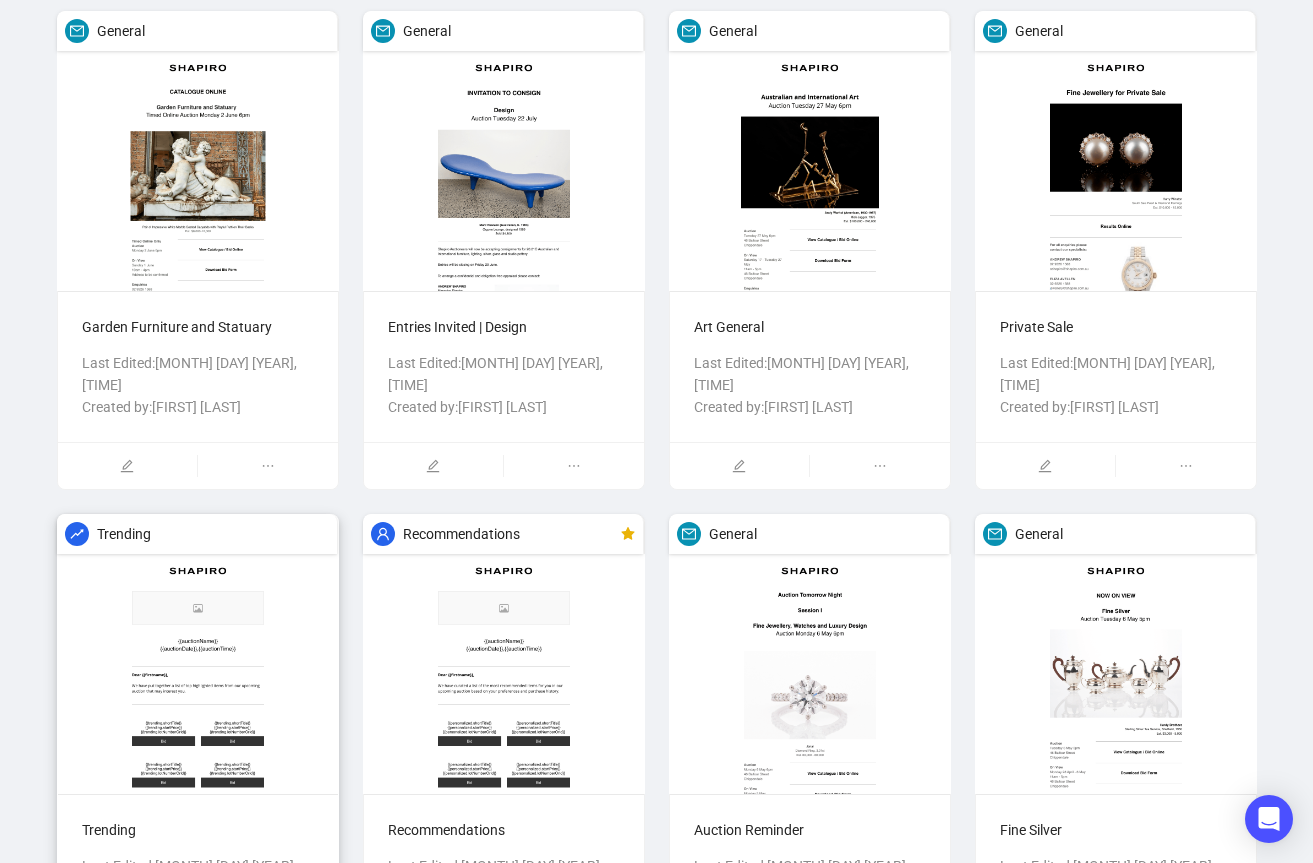 click at bounding box center [198, 151] 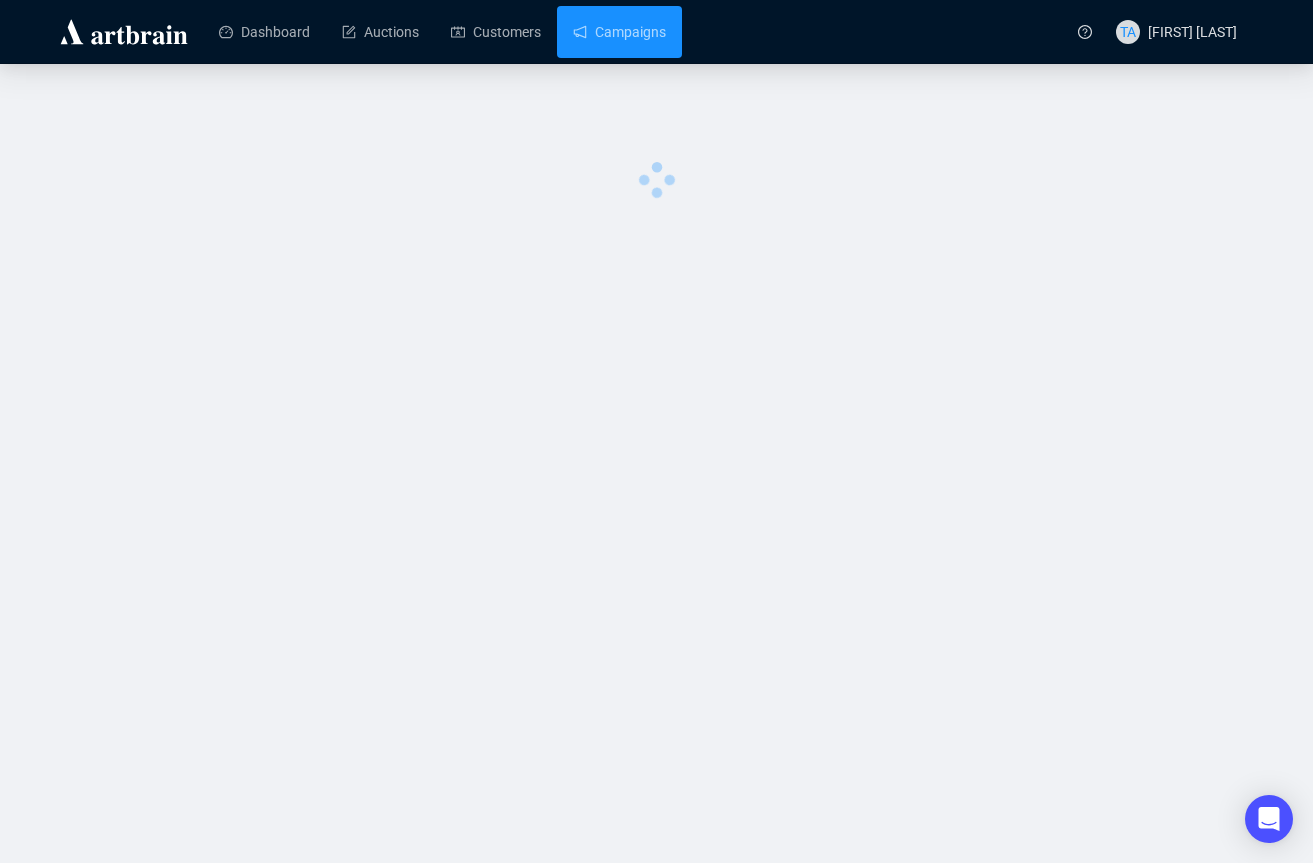 scroll, scrollTop: 0, scrollLeft: 0, axis: both 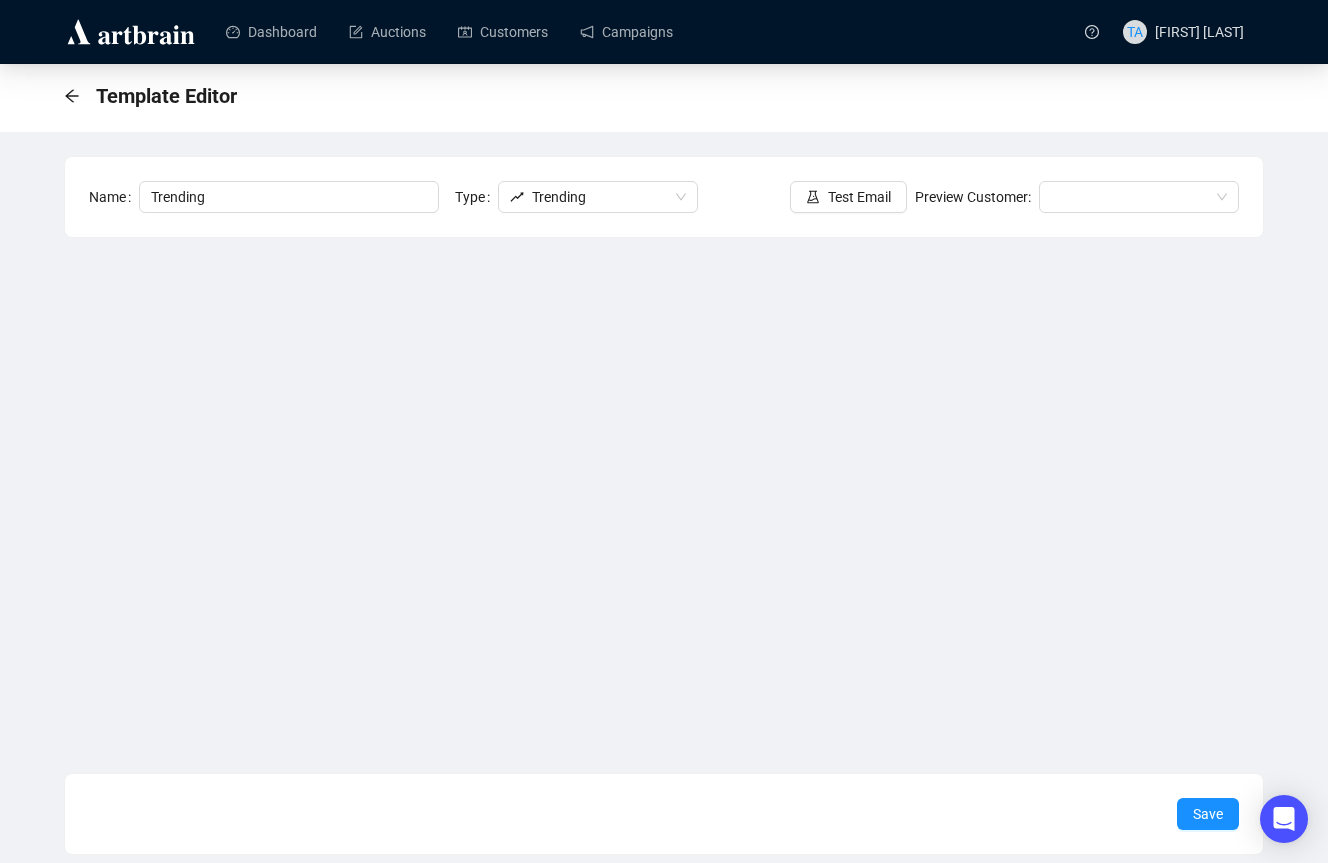 click on "Template Editor" at bounding box center [156, 96] 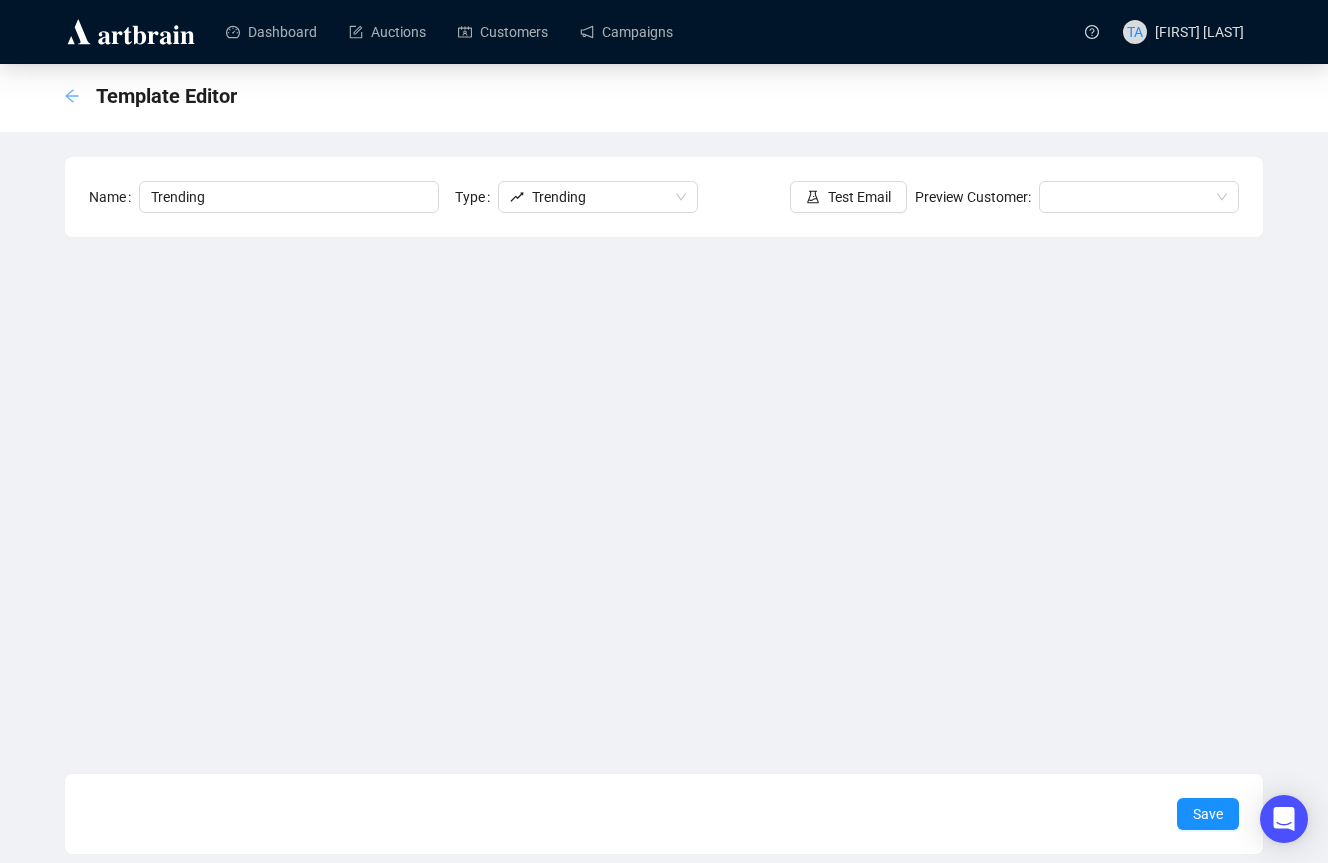 click at bounding box center [72, 96] 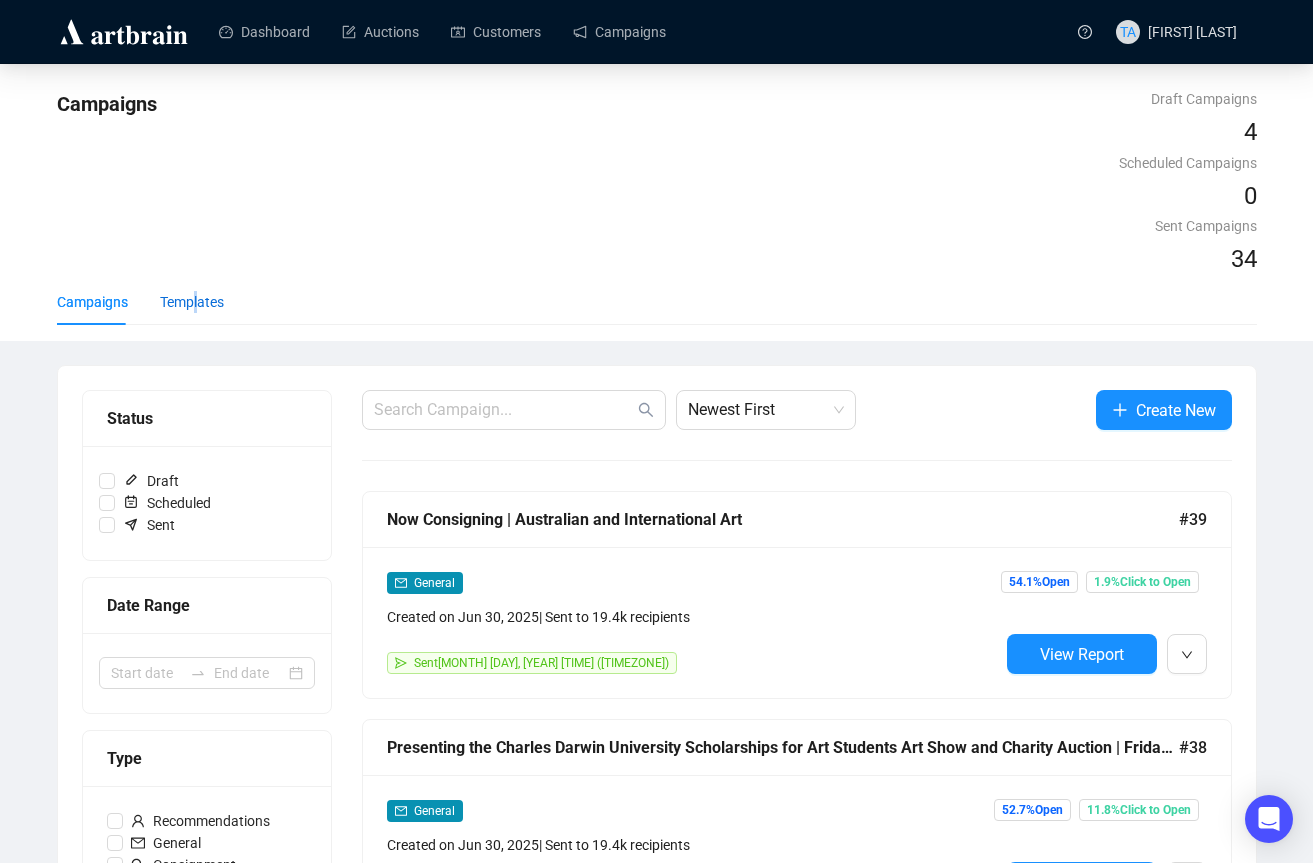 click on "Templates" at bounding box center (192, 302) 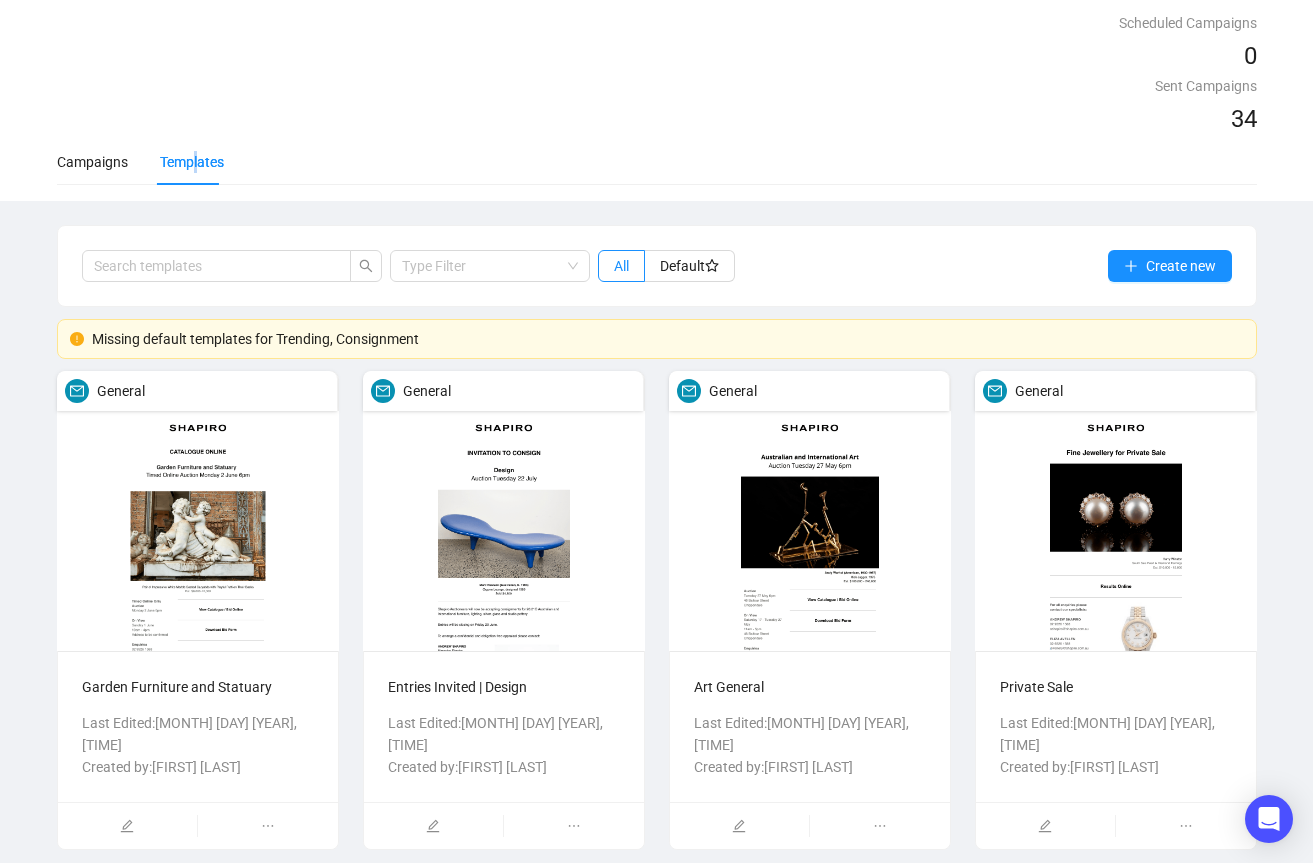 scroll, scrollTop: 40, scrollLeft: 0, axis: vertical 